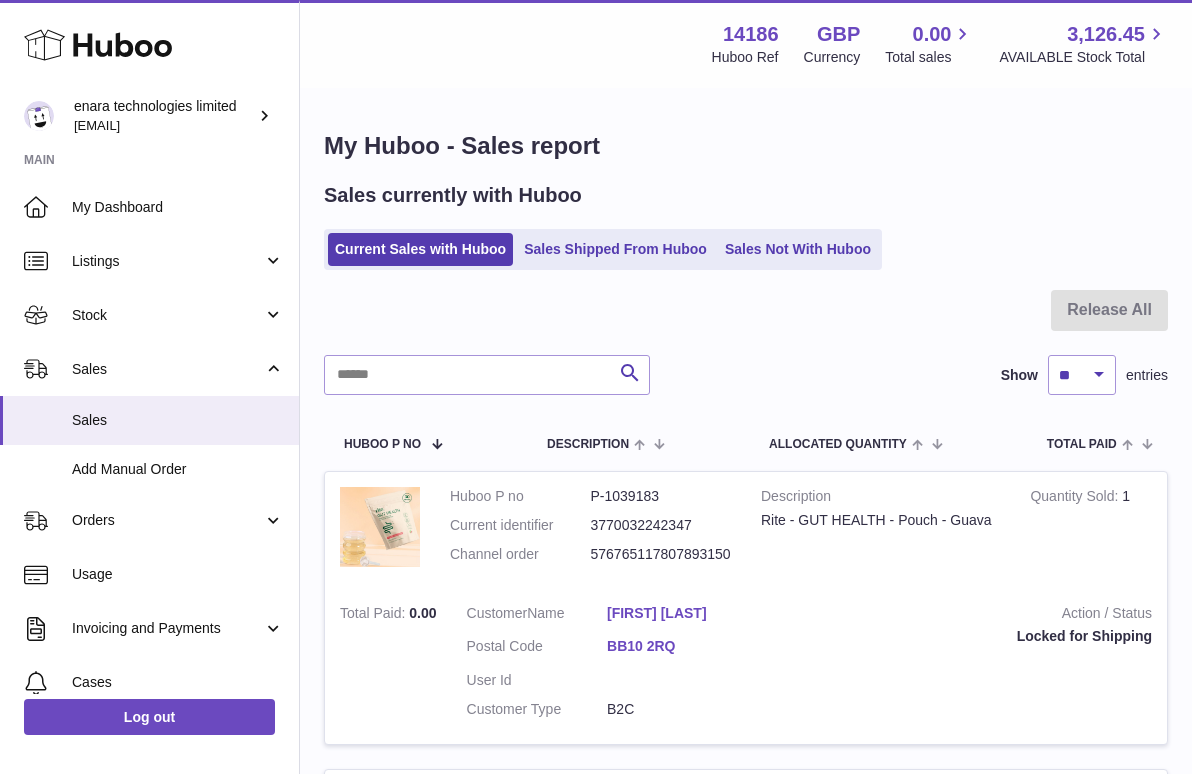 scroll, scrollTop: 0, scrollLeft: 0, axis: both 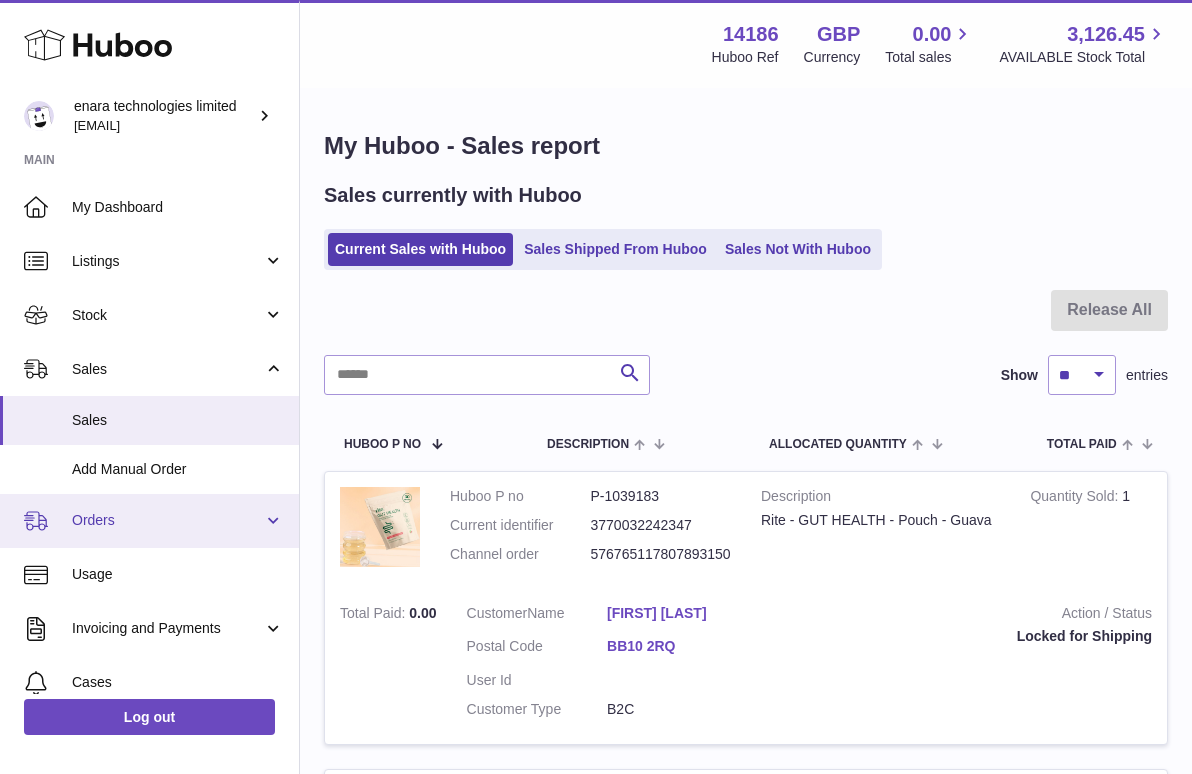 click on "Orders" at bounding box center (167, 520) 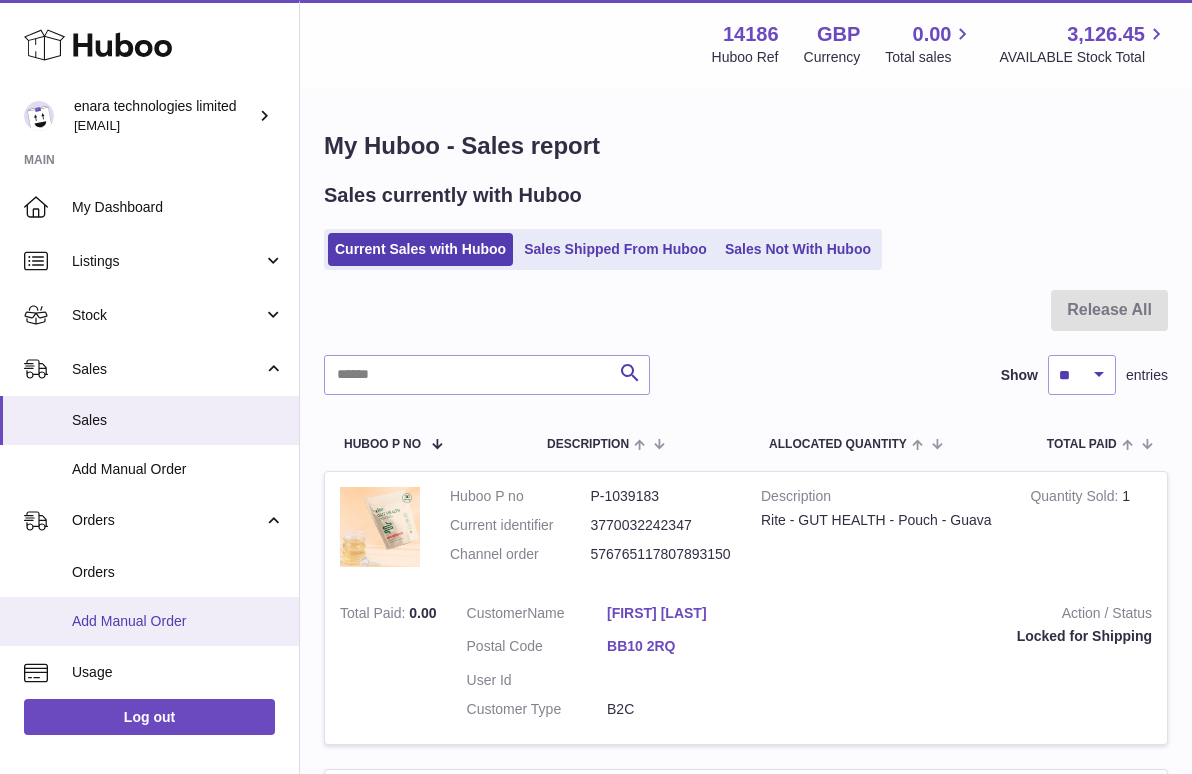 click on "Add Manual Order" at bounding box center (178, 621) 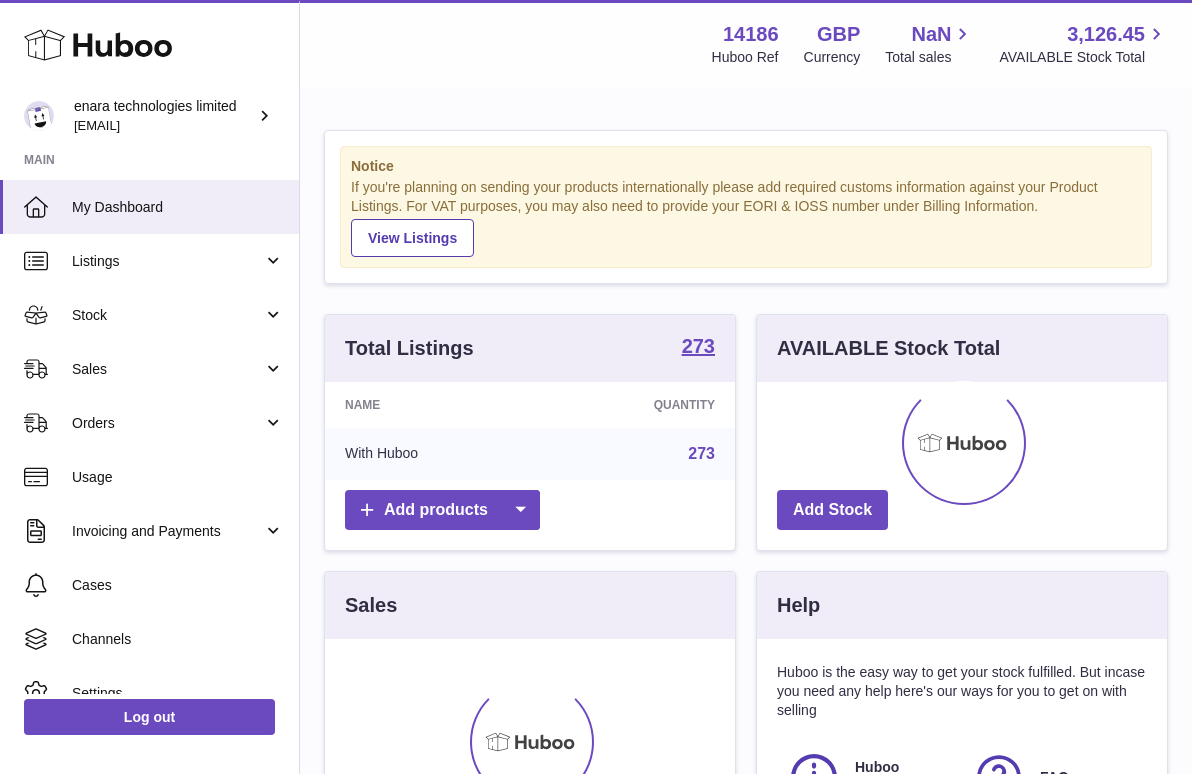 scroll, scrollTop: 0, scrollLeft: 0, axis: both 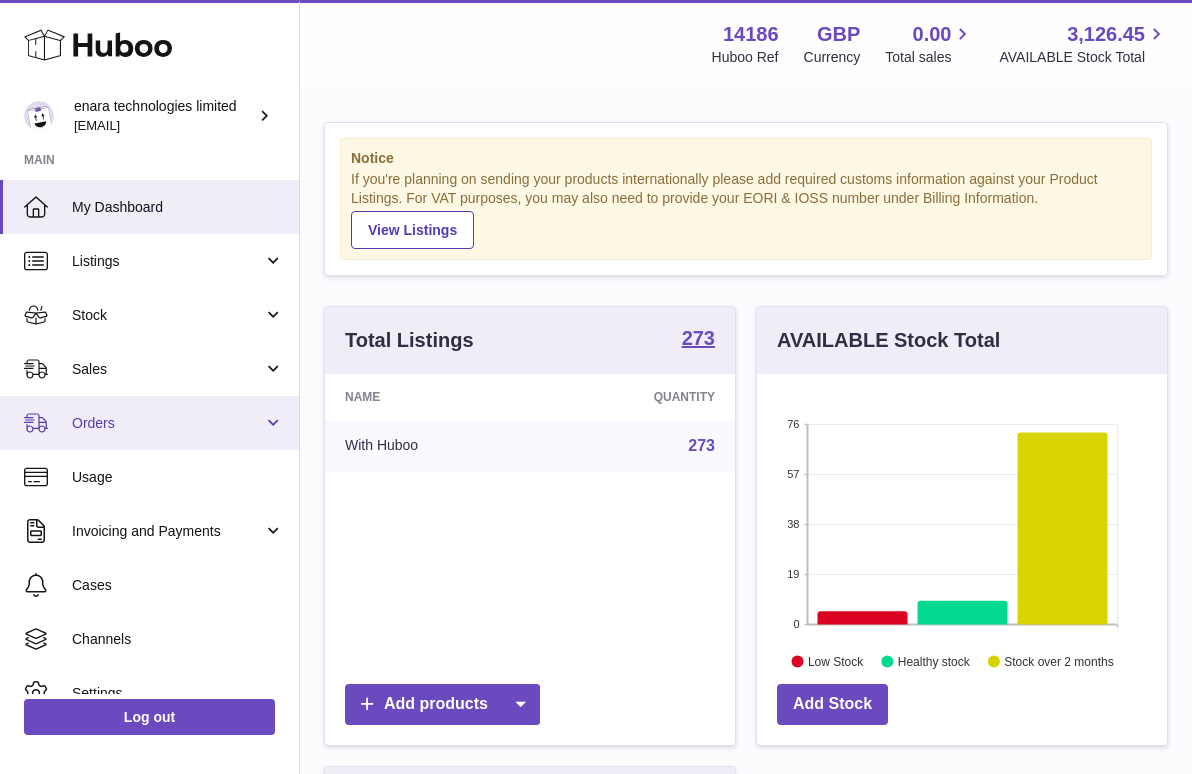click on "Orders" at bounding box center [167, 423] 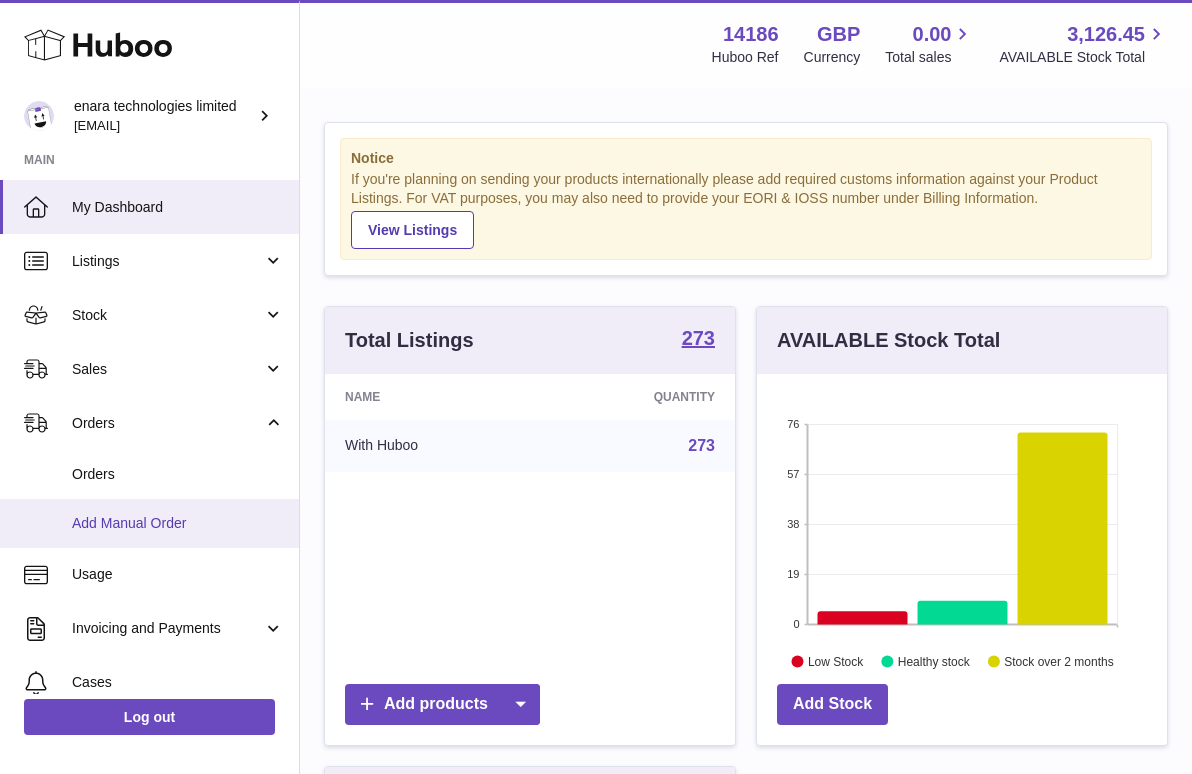 click on "Add Manual Order" at bounding box center [178, 523] 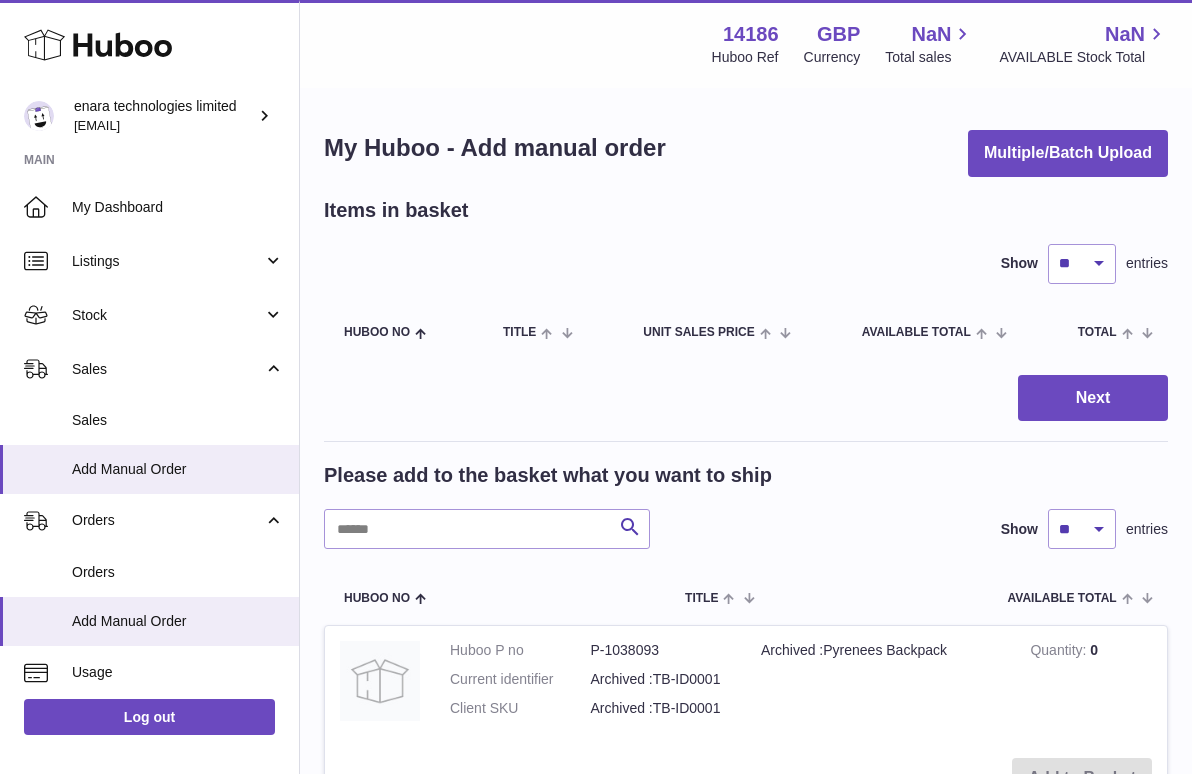 scroll, scrollTop: 0, scrollLeft: 0, axis: both 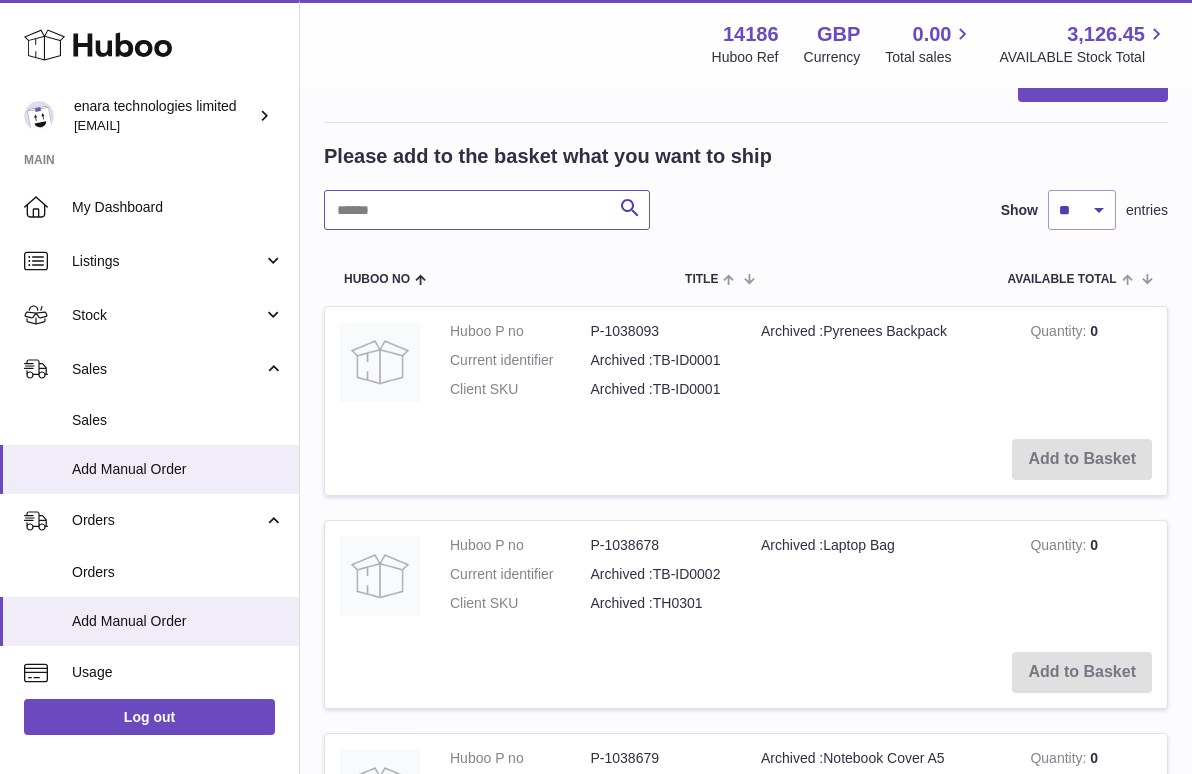 click at bounding box center (487, 210) 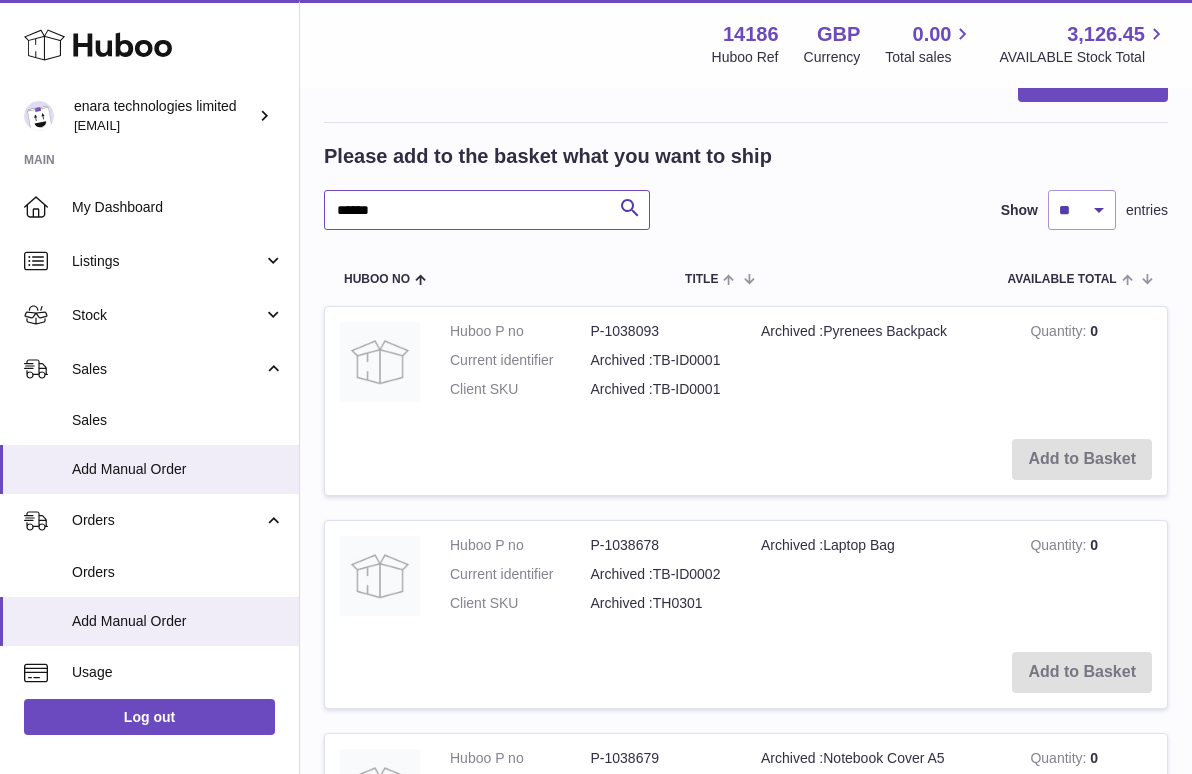 type on "******" 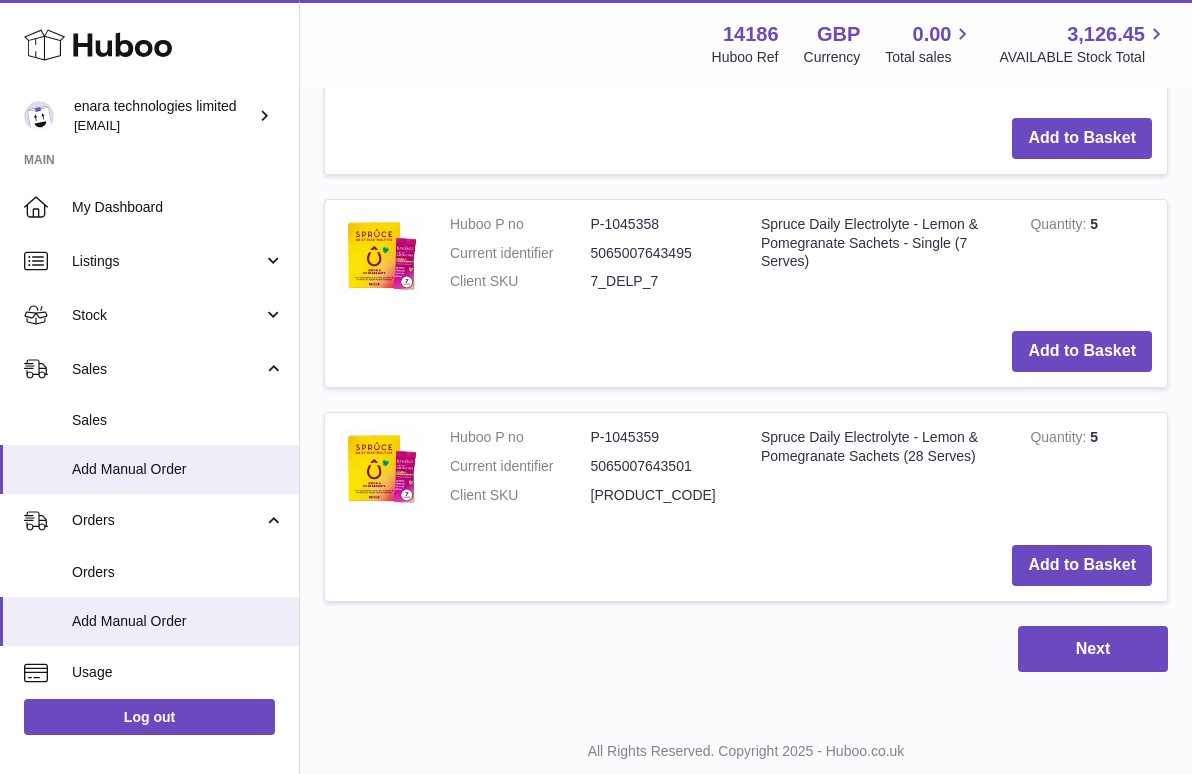 scroll, scrollTop: 1495, scrollLeft: 0, axis: vertical 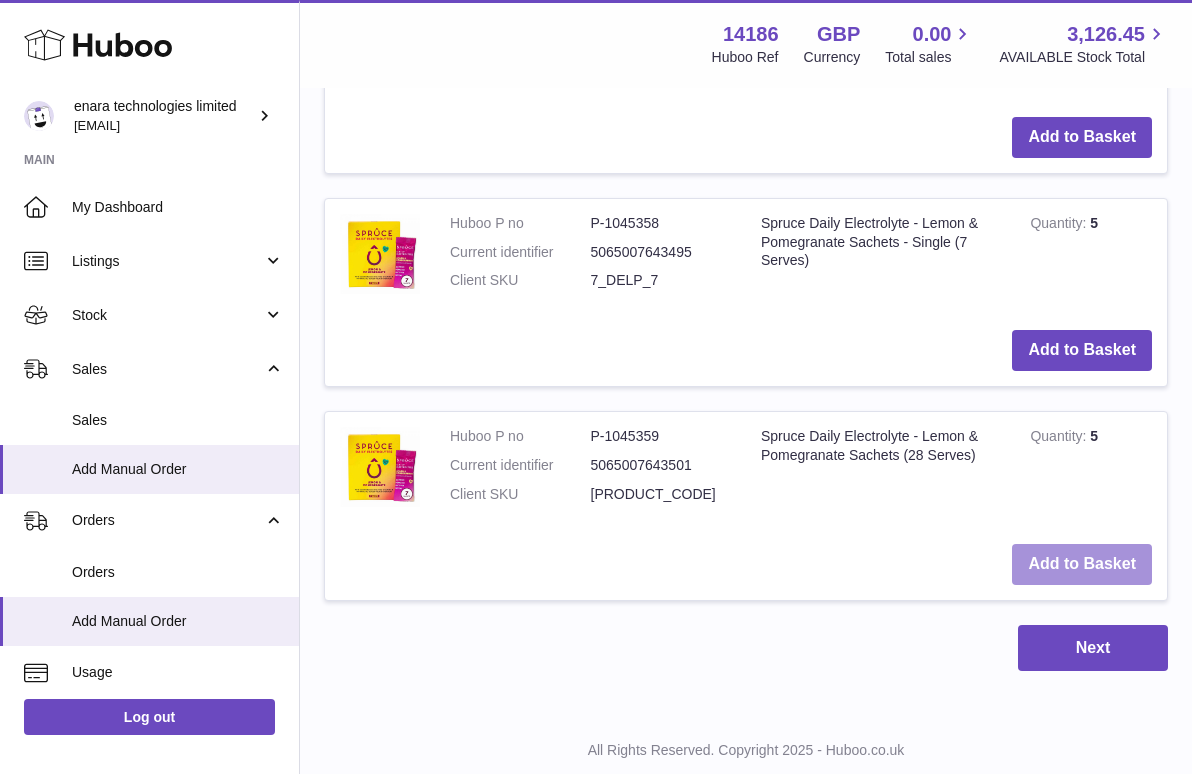 click on "Add to Basket" at bounding box center [1082, 564] 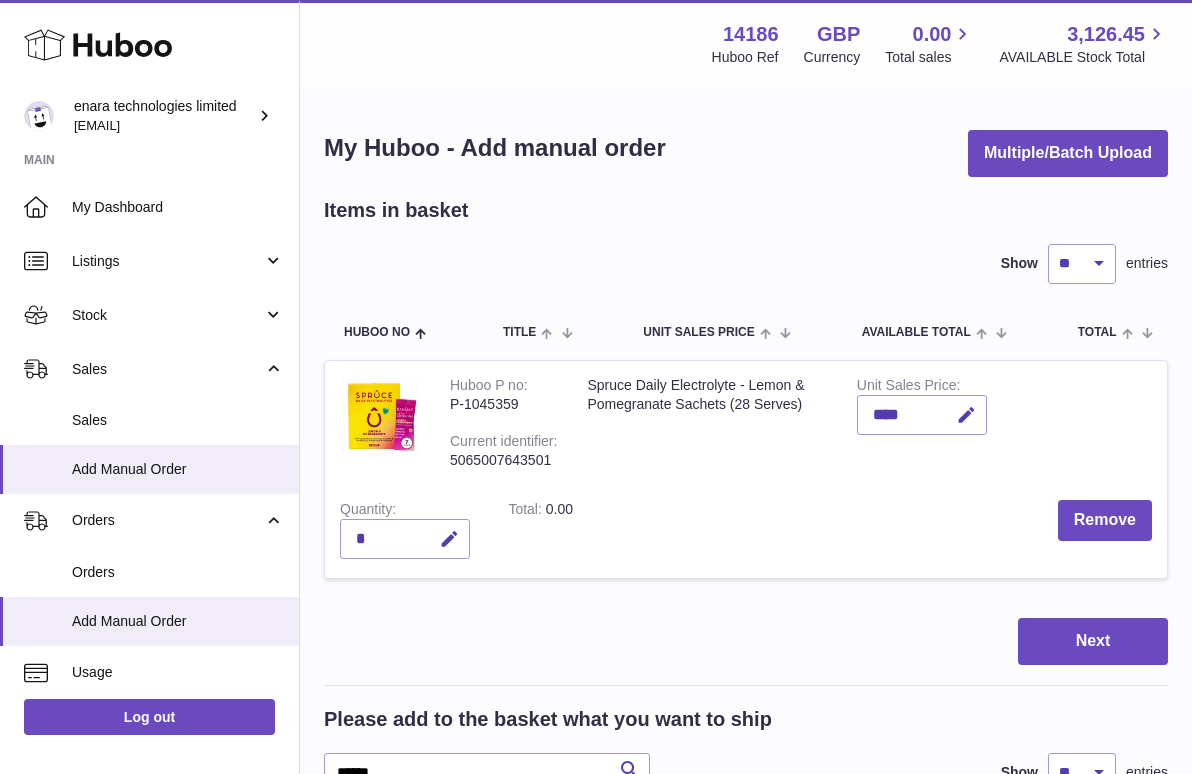 scroll, scrollTop: 0, scrollLeft: 0, axis: both 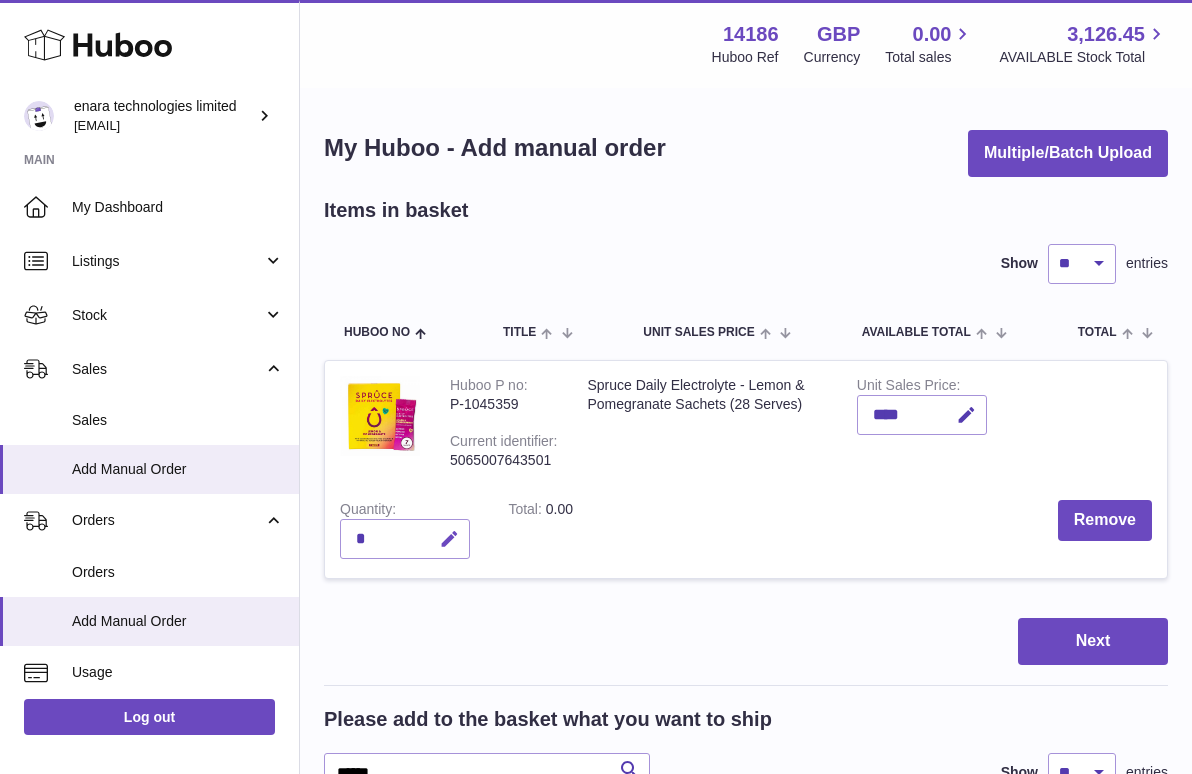 click at bounding box center [449, 539] 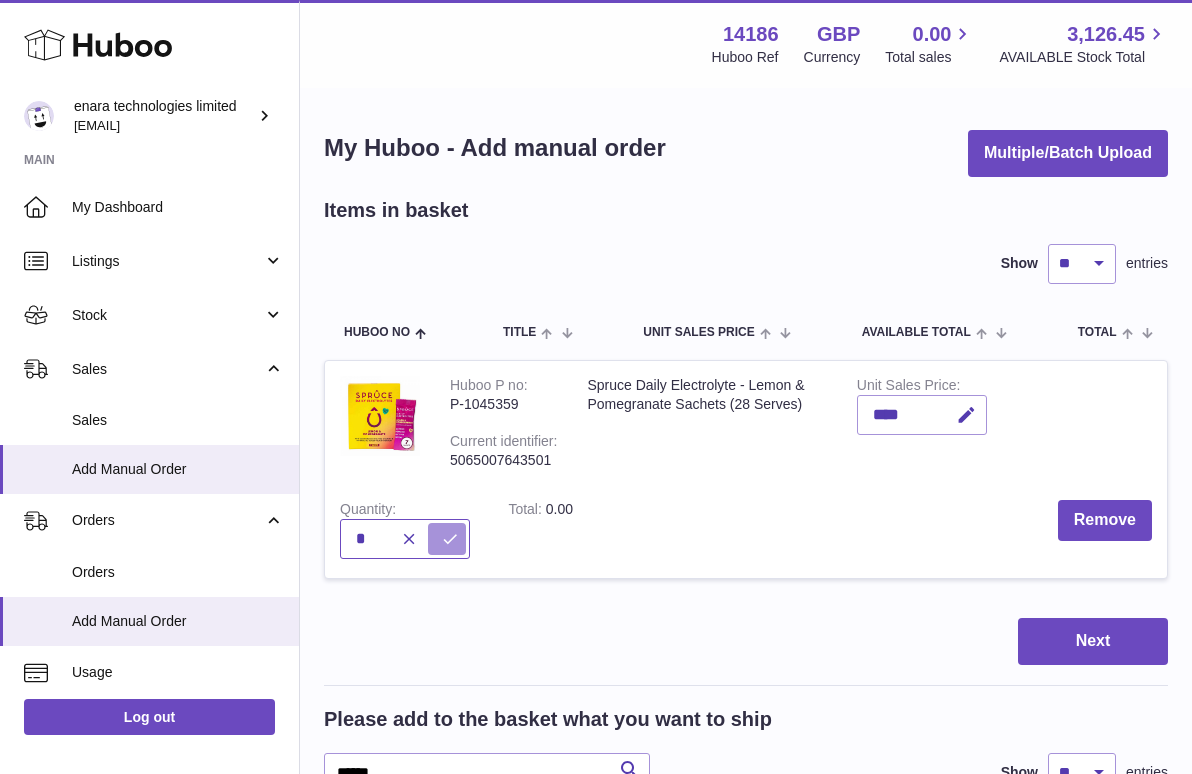 type on "*" 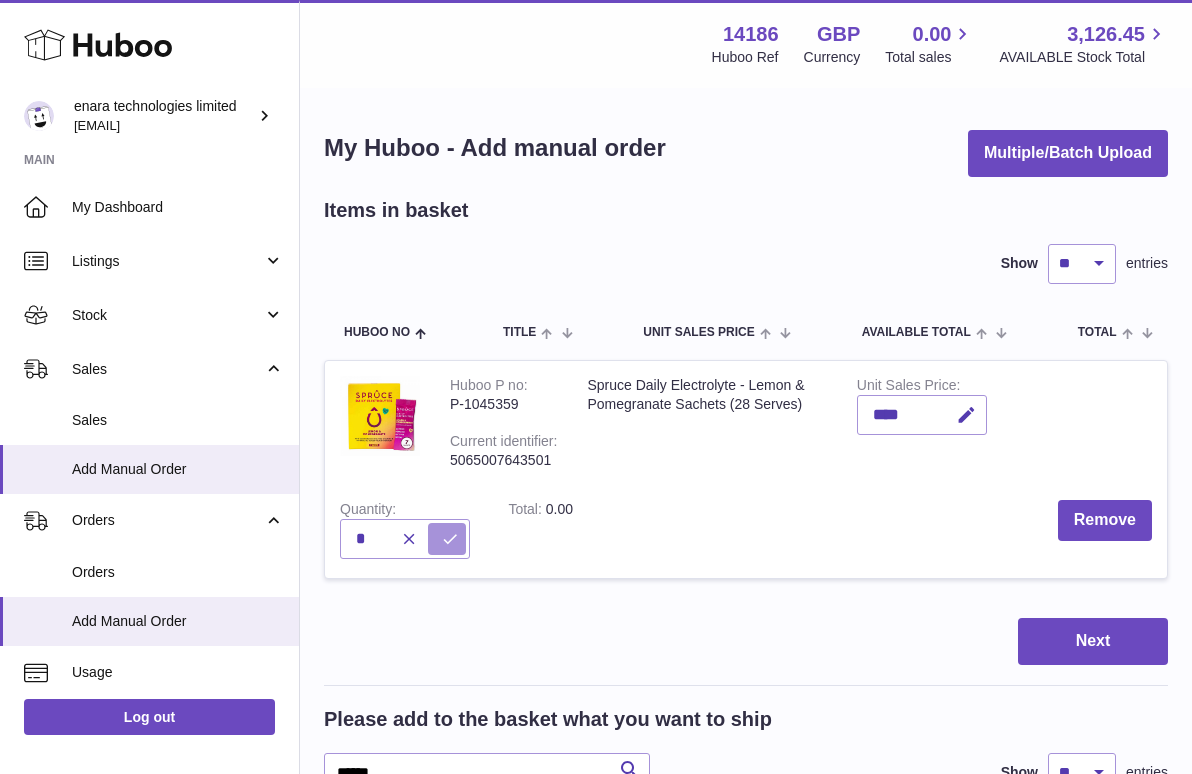 click at bounding box center (450, 539) 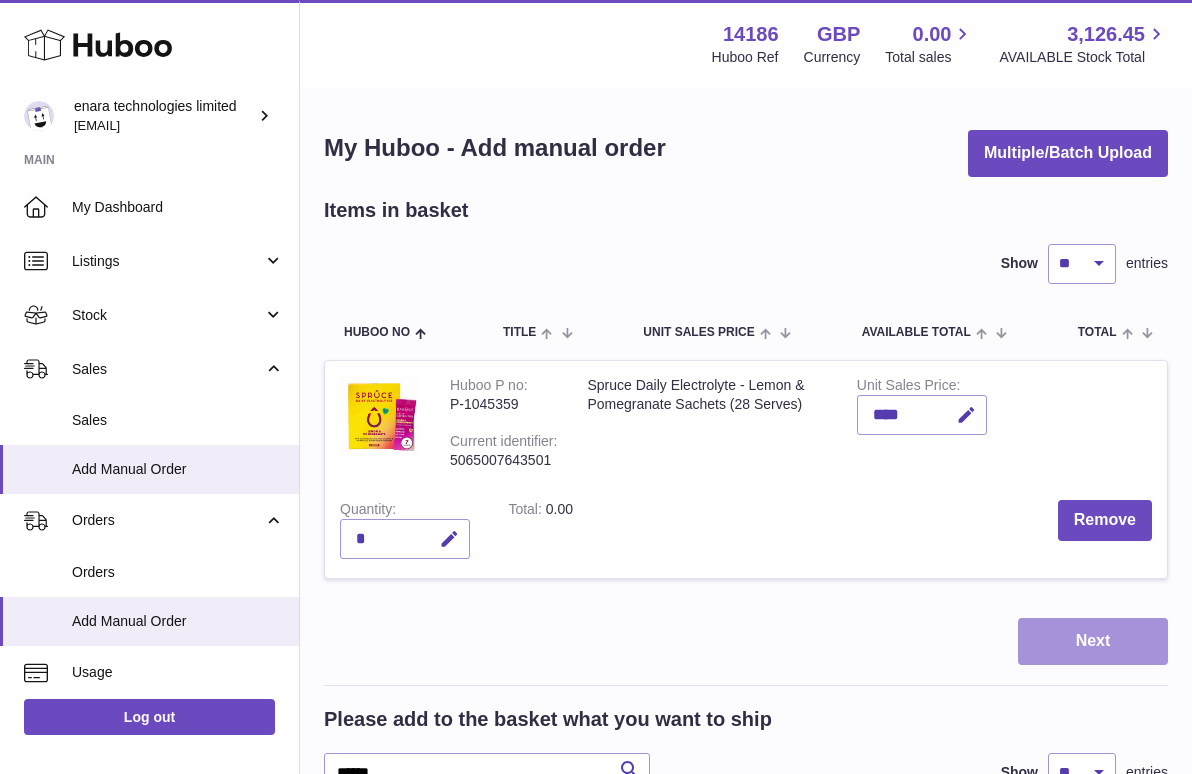 click on "Next" at bounding box center (1093, 641) 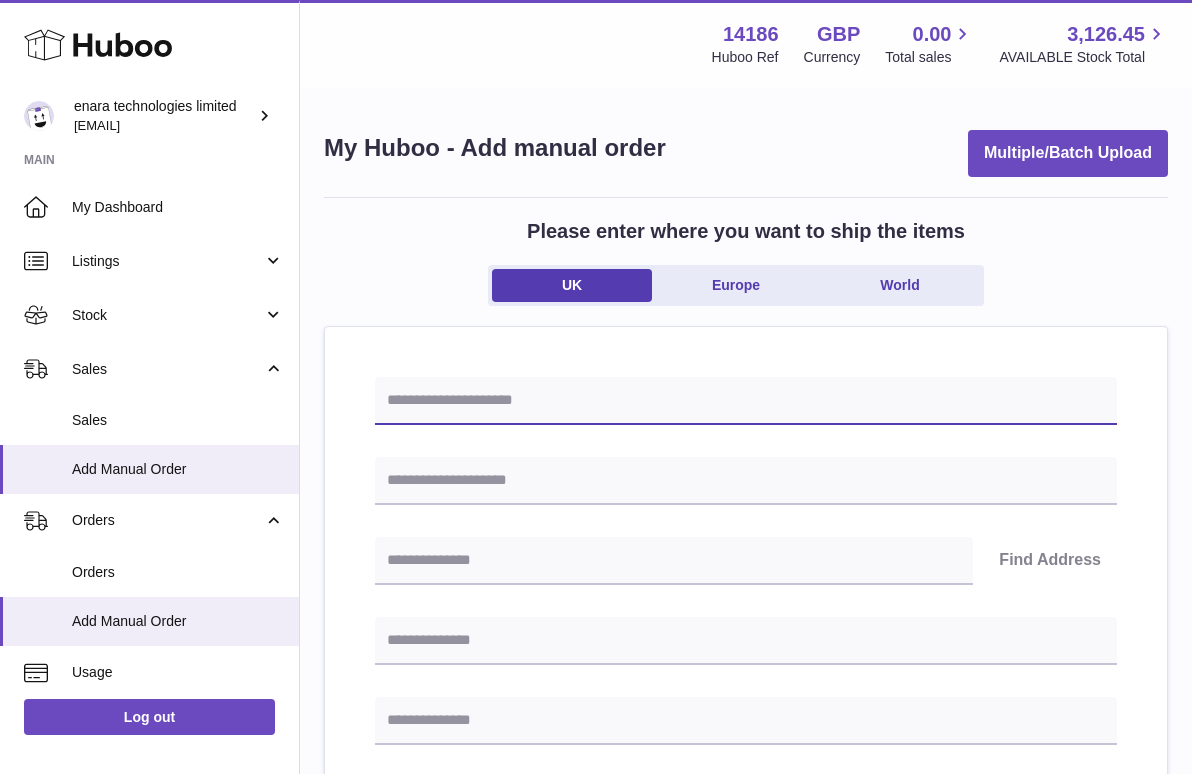 click at bounding box center [746, 401] 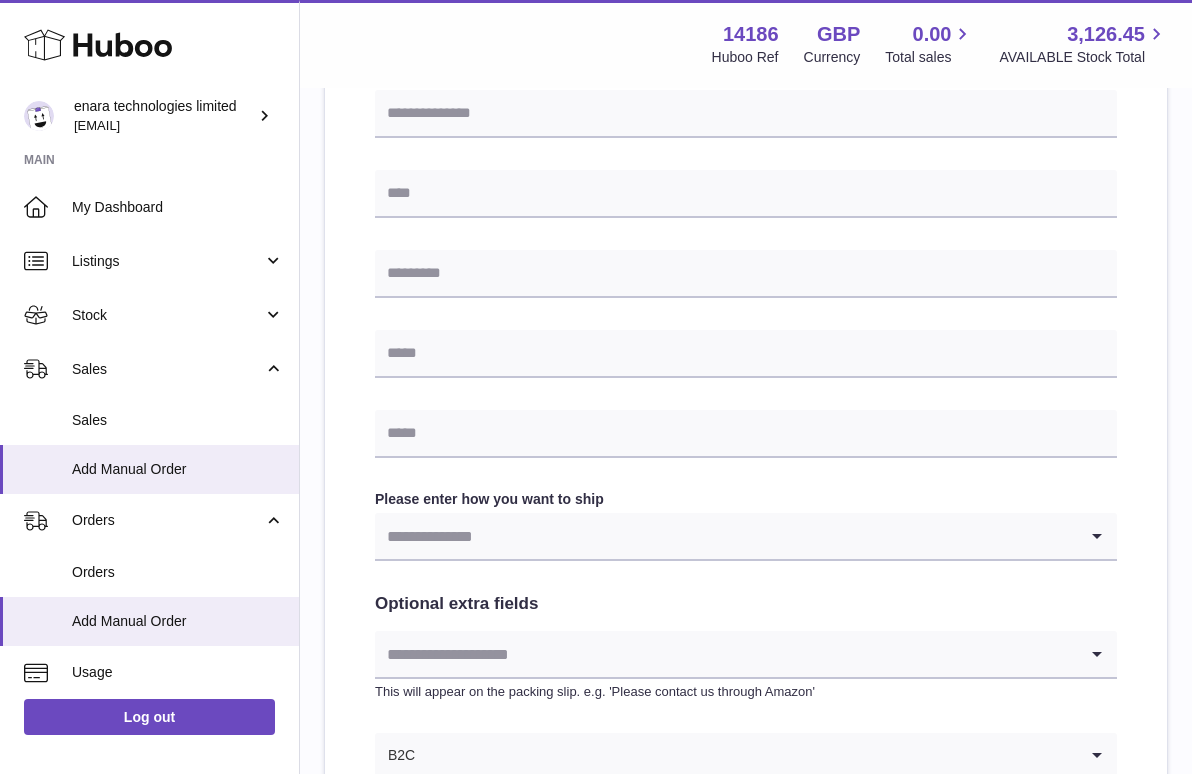 scroll, scrollTop: 712, scrollLeft: 0, axis: vertical 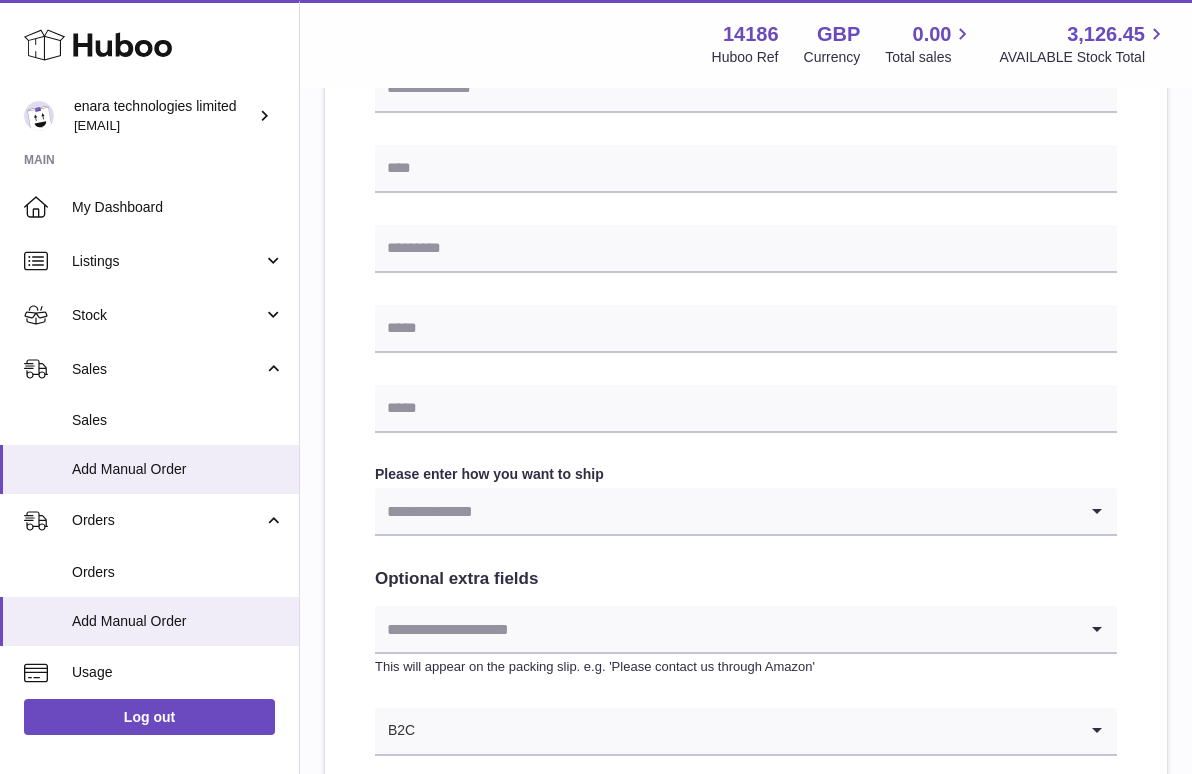type on "**********" 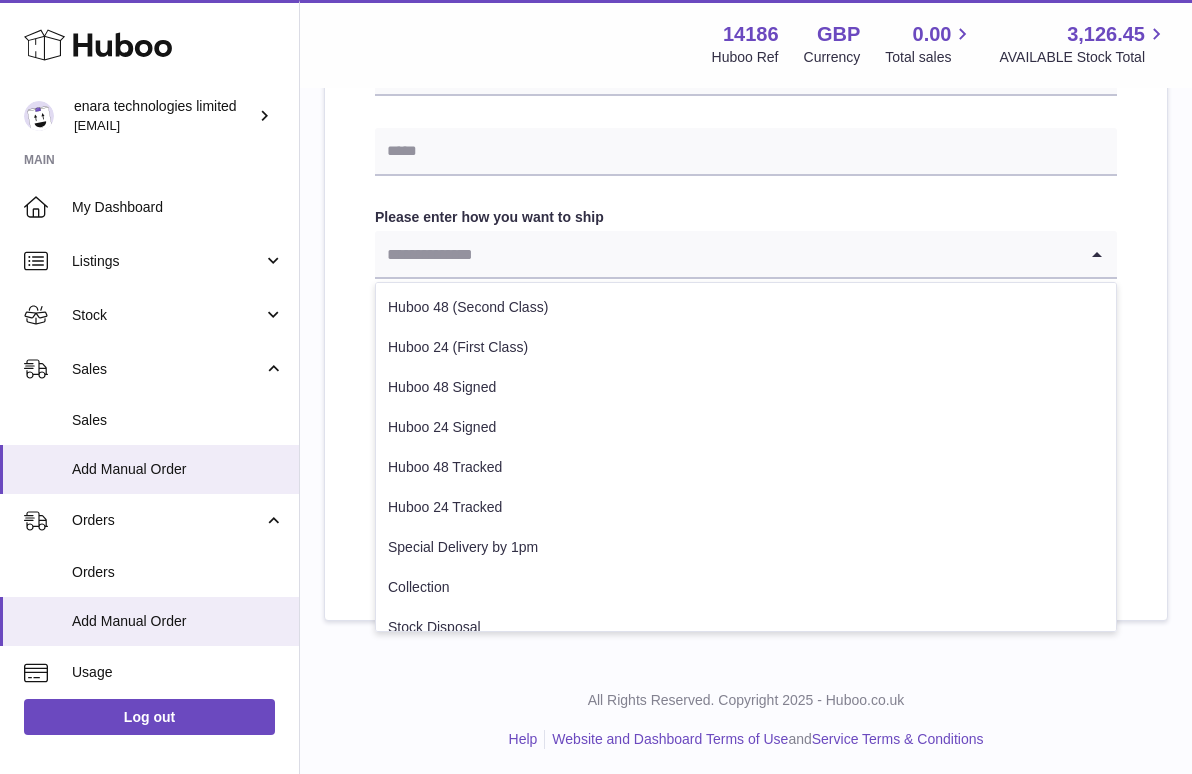 scroll, scrollTop: 967, scrollLeft: 0, axis: vertical 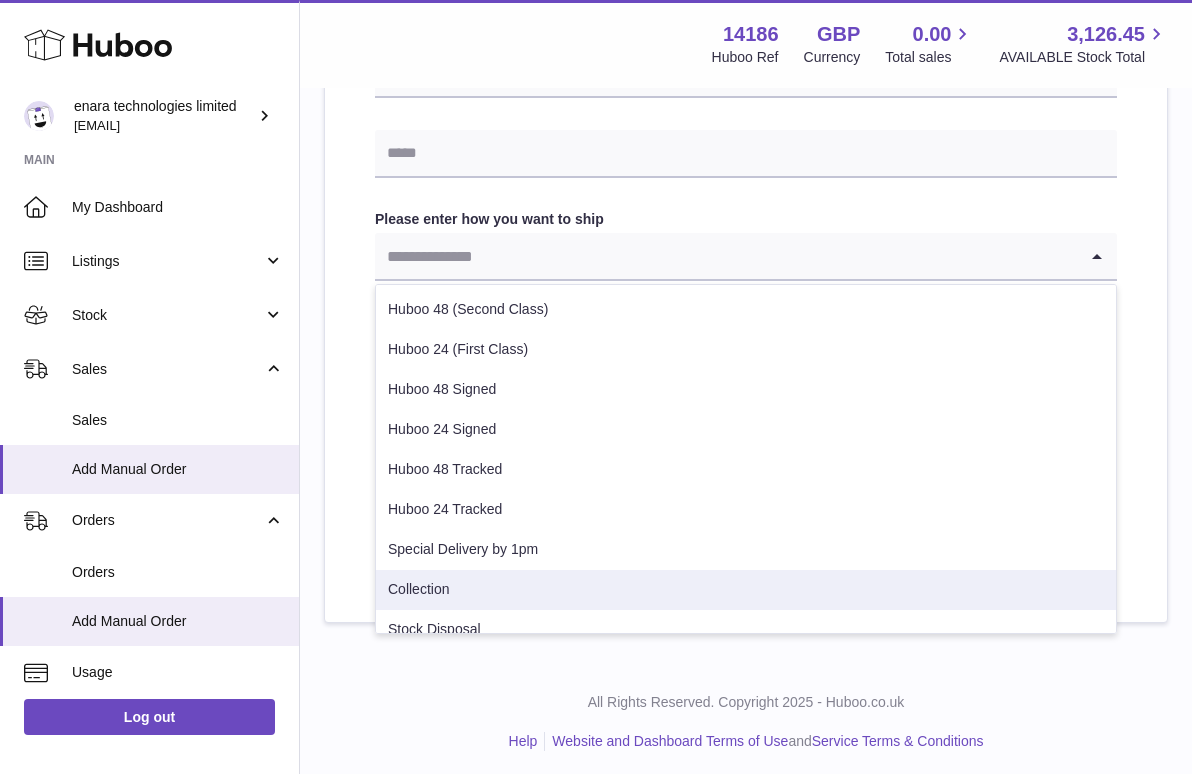 click on "Collection" at bounding box center (746, 590) 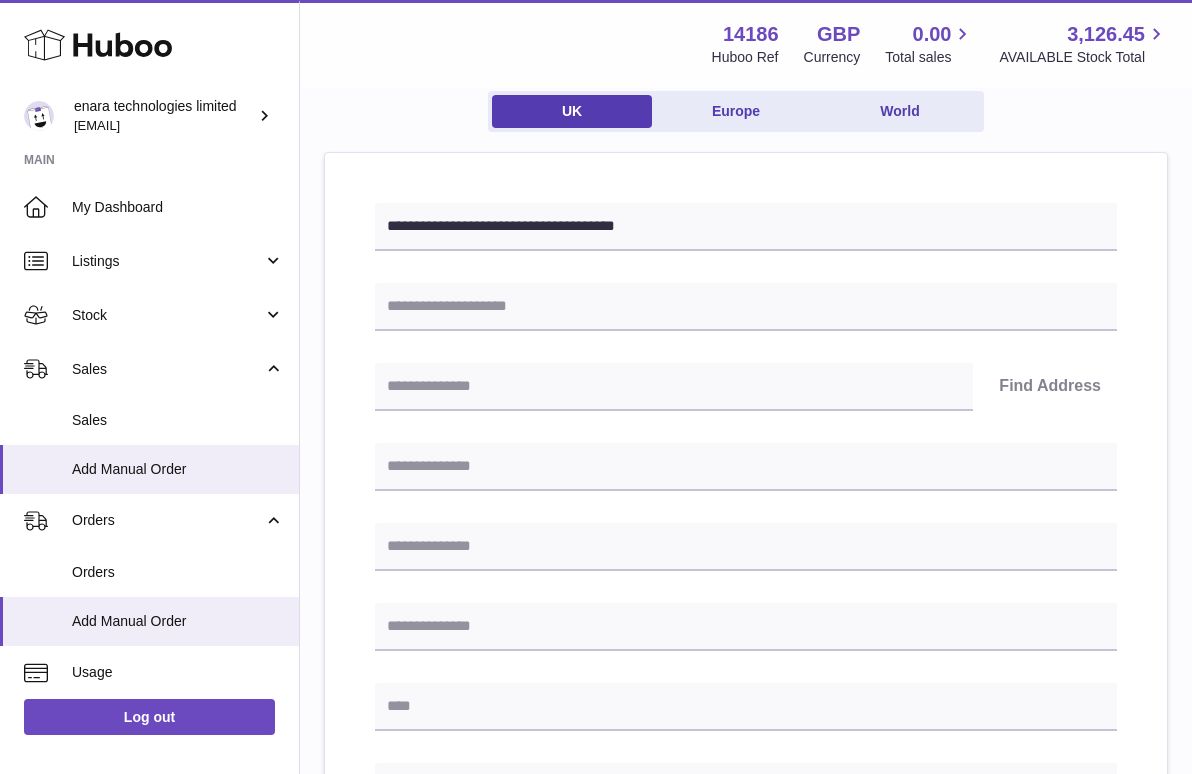 scroll, scrollTop: 165, scrollLeft: 0, axis: vertical 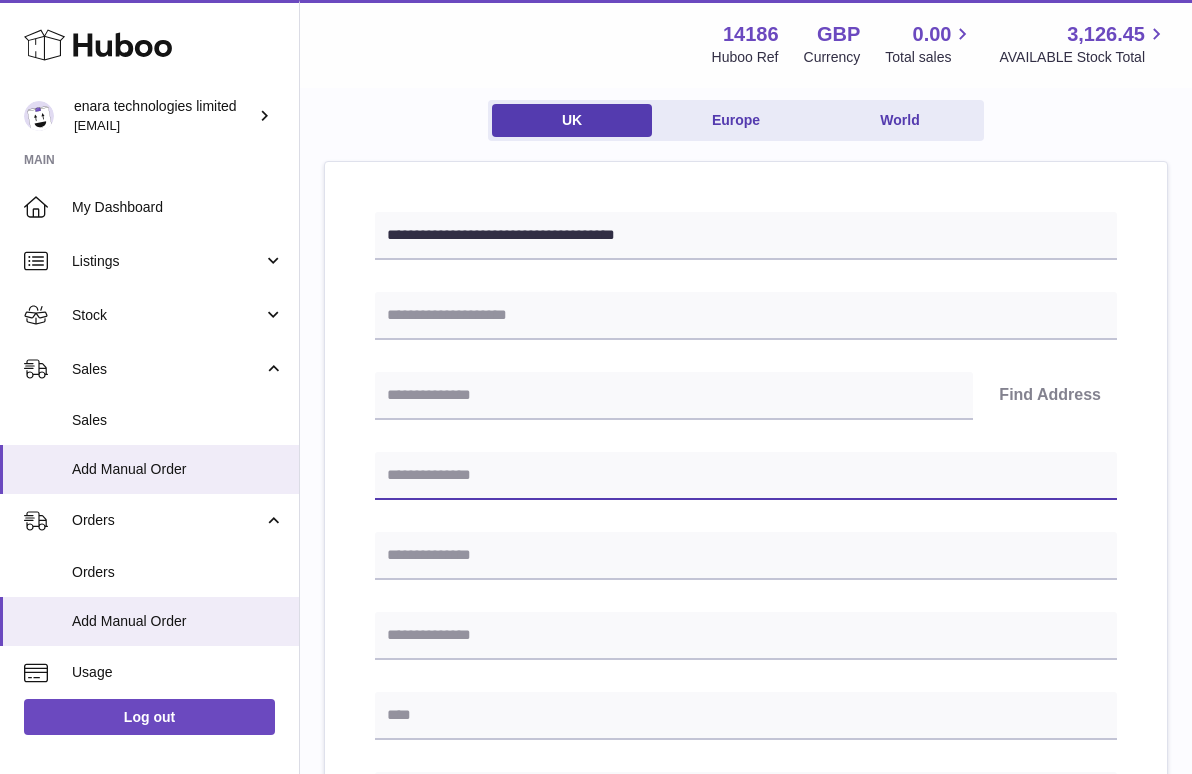 paste on "**********" 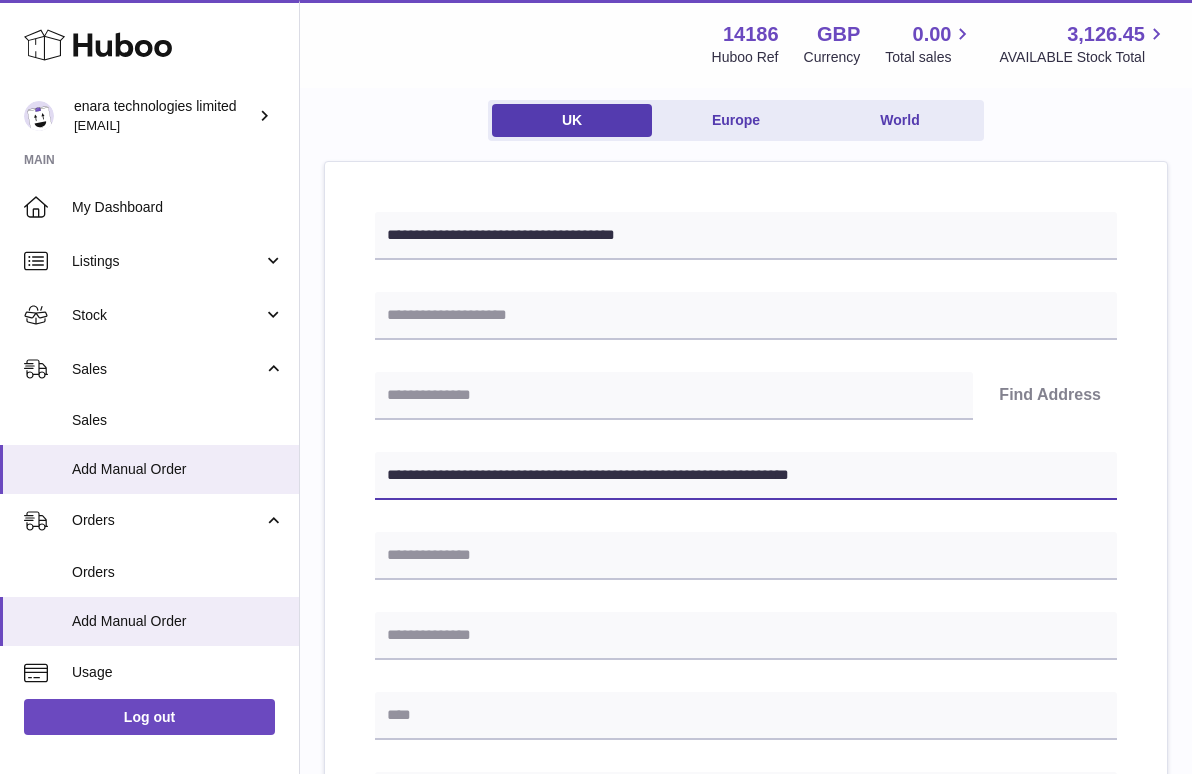drag, startPoint x: 881, startPoint y: 470, endPoint x: 795, endPoint y: 467, distance: 86.05231 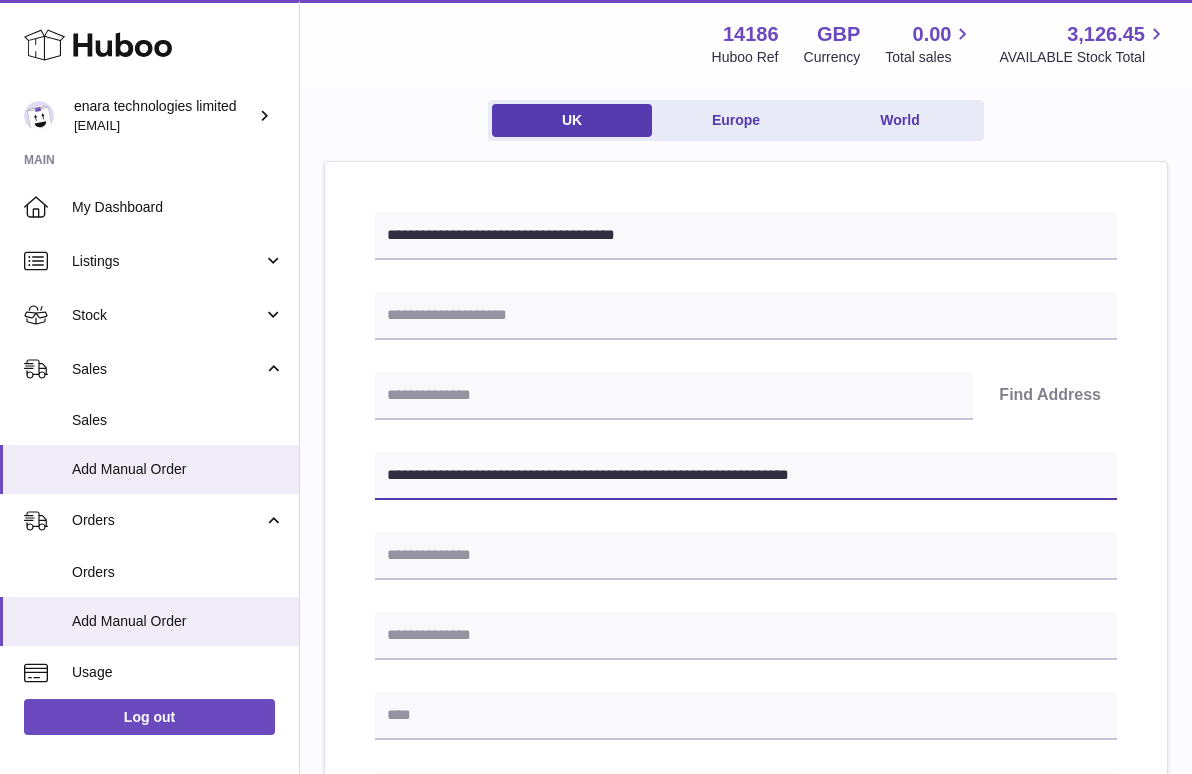 click on "**********" at bounding box center (746, 476) 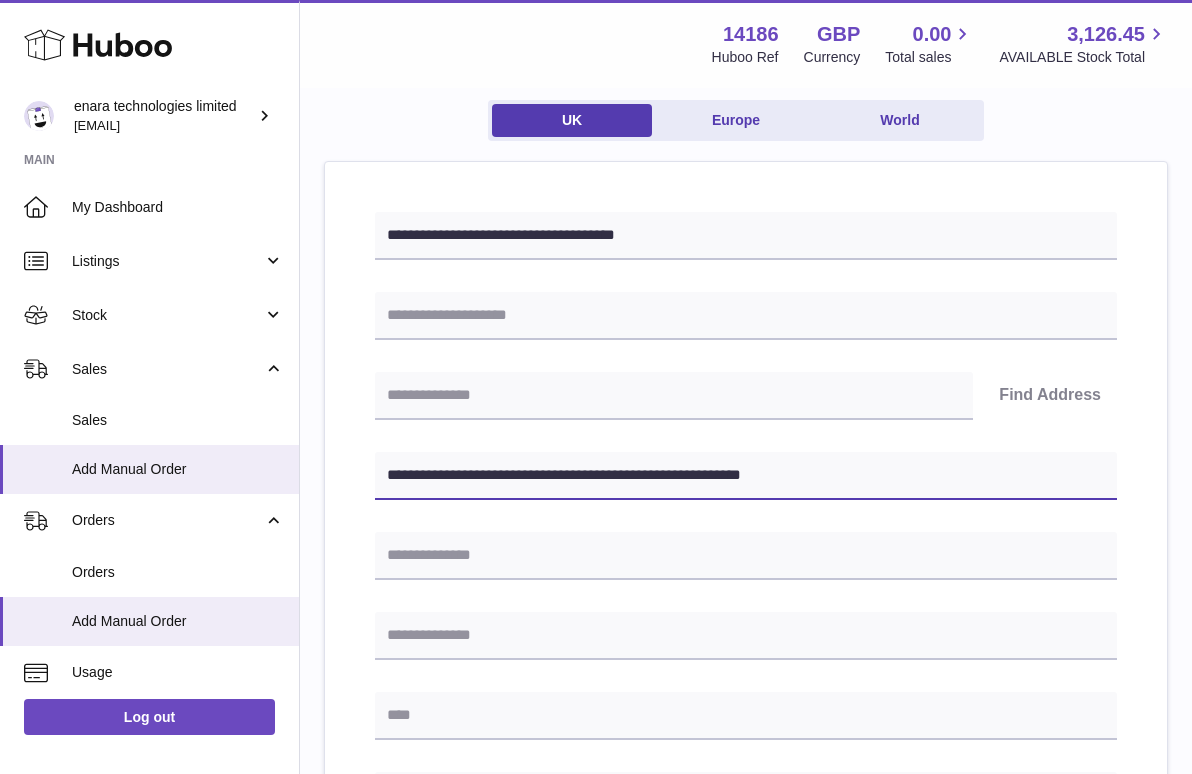 type on "**********" 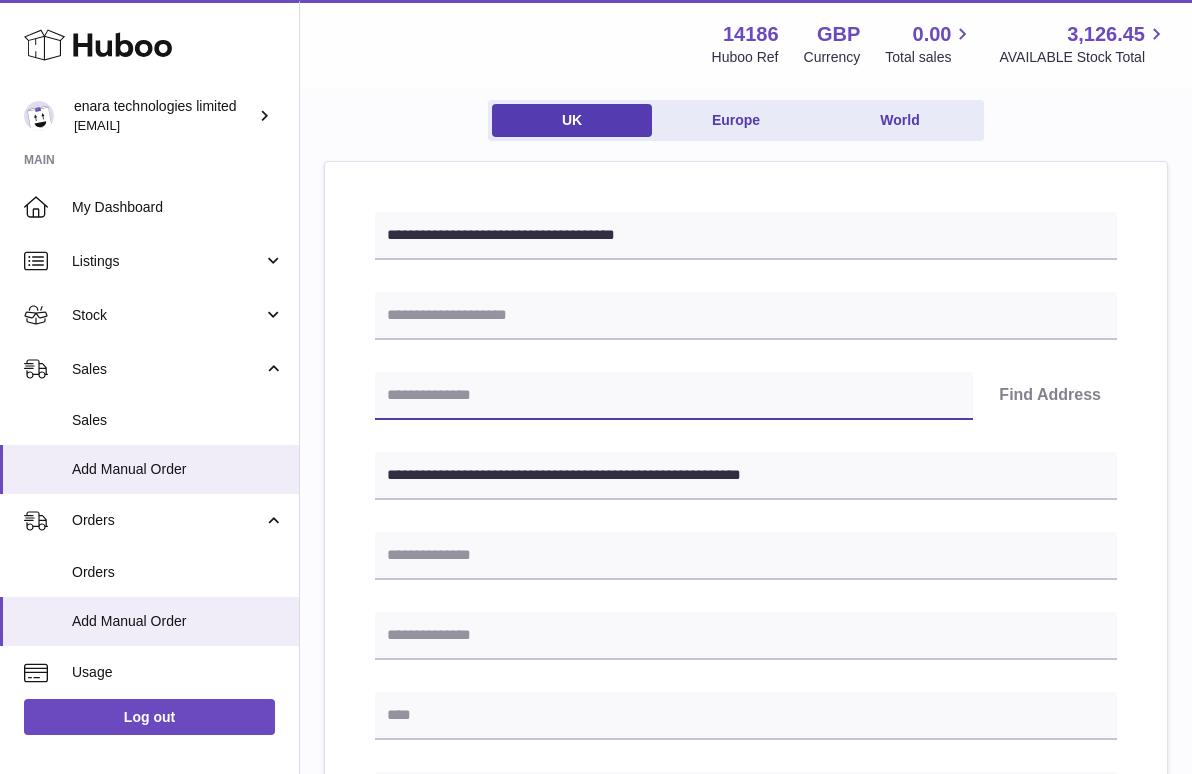 paste on "********" 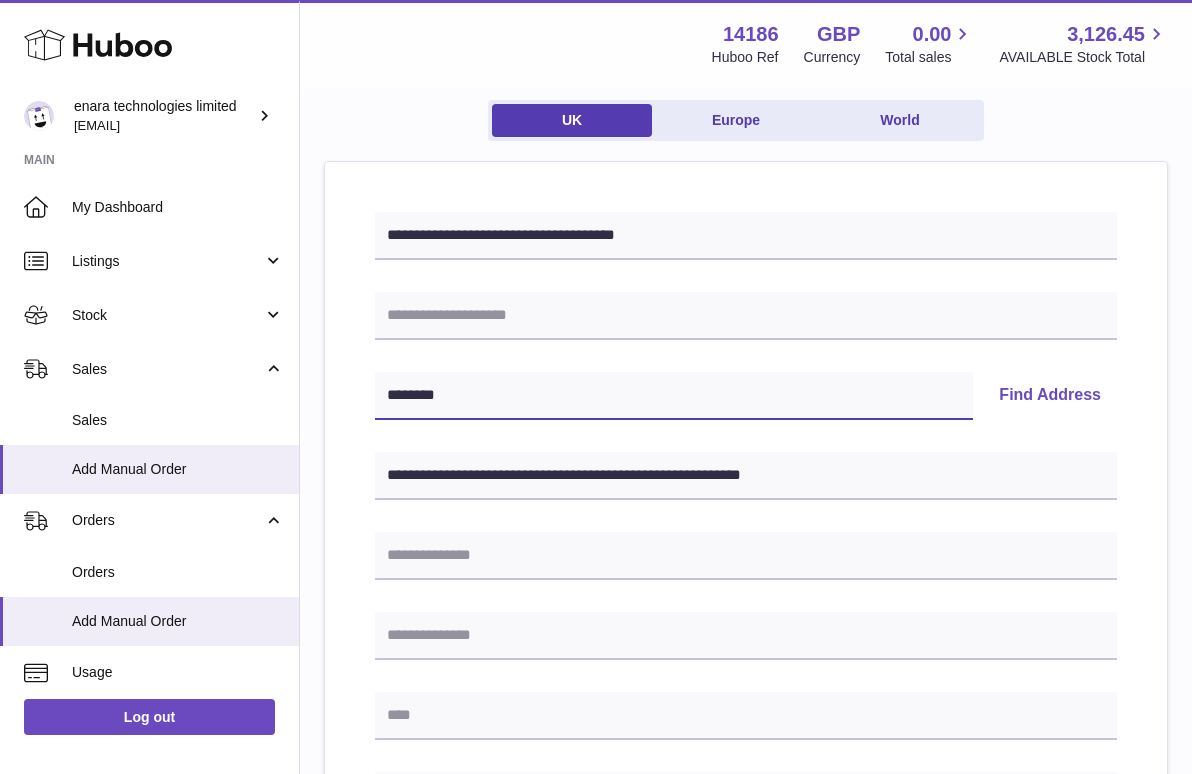 scroll, scrollTop: 272, scrollLeft: 0, axis: vertical 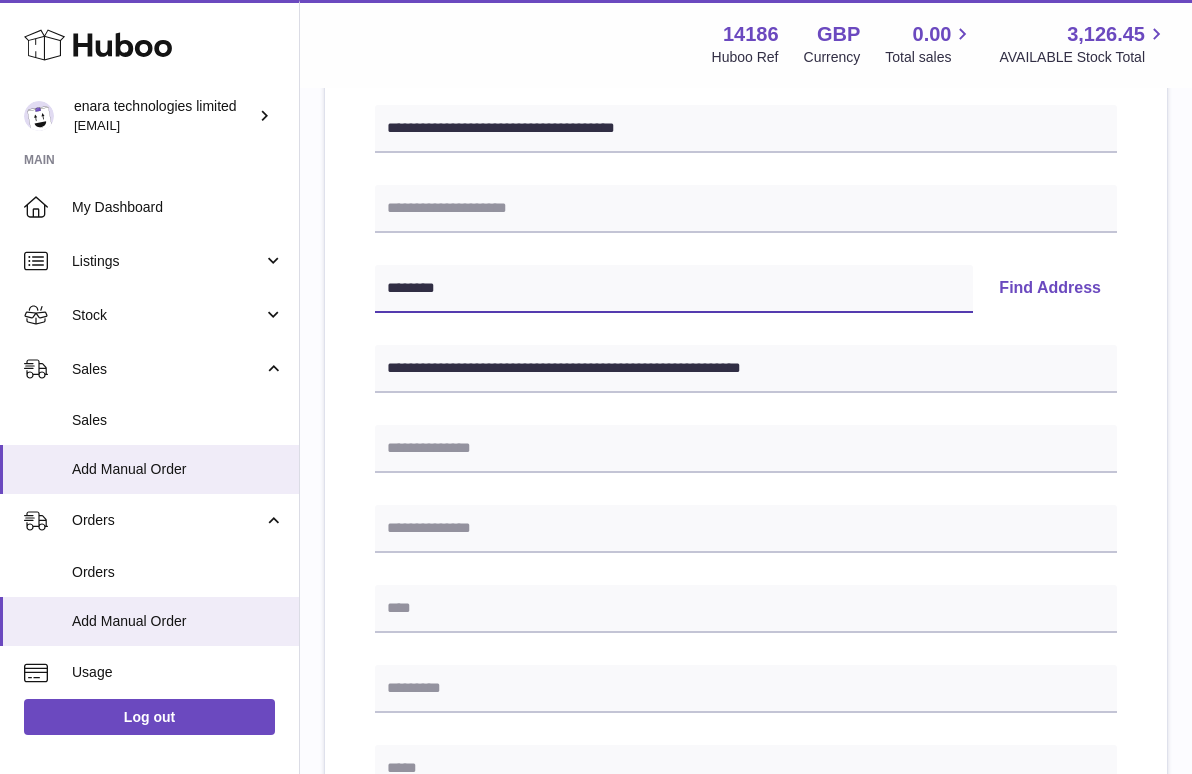 type on "********" 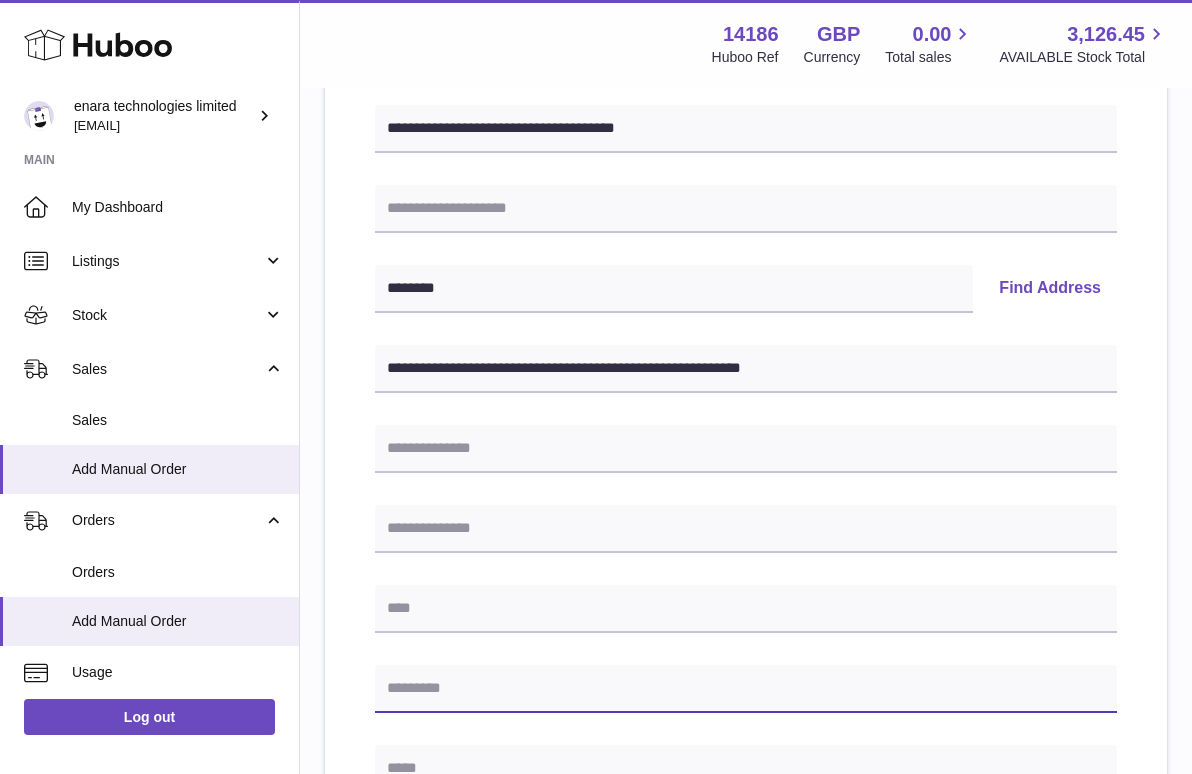 paste on "********" 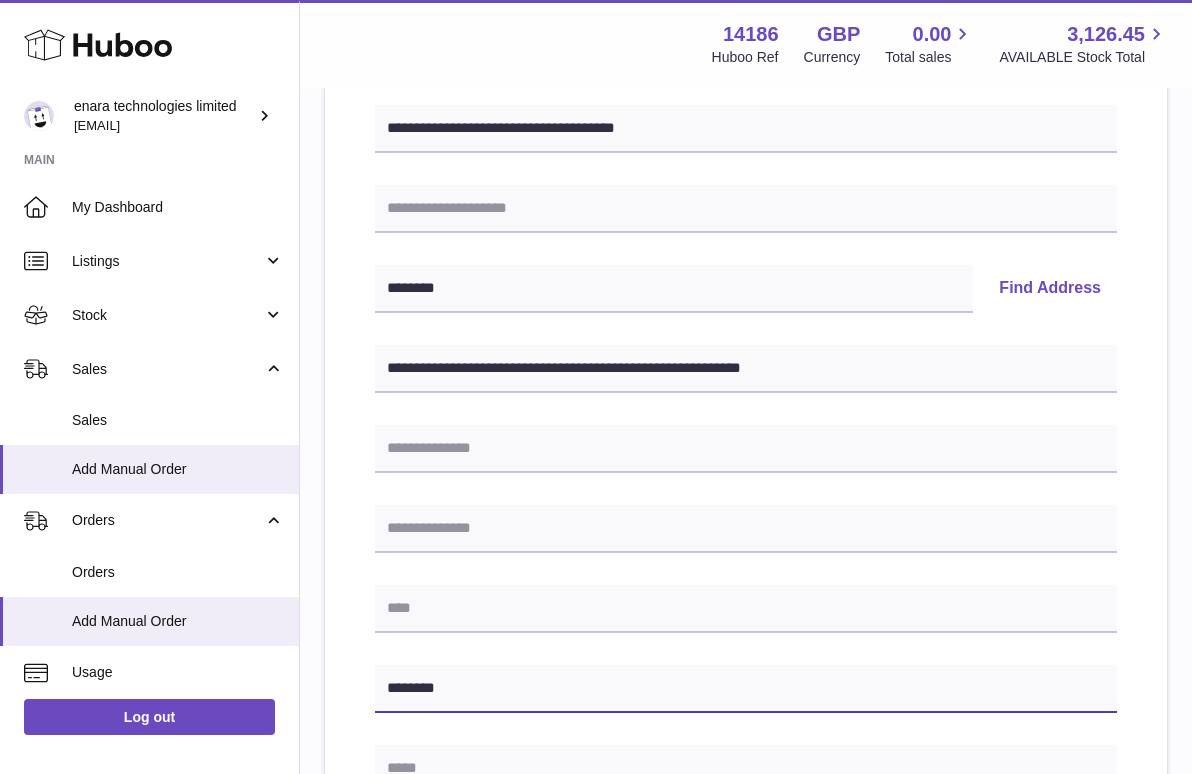 type on "********" 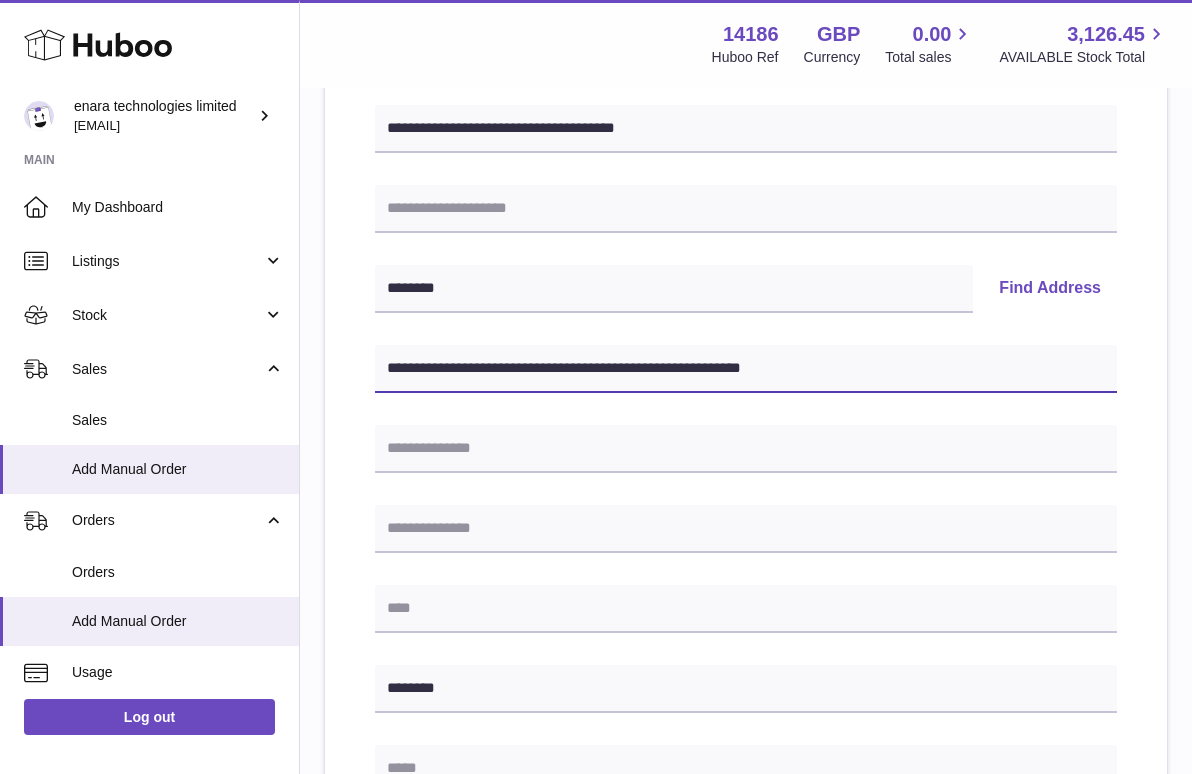 drag, startPoint x: 600, startPoint y: 366, endPoint x: 872, endPoint y: 376, distance: 272.18375 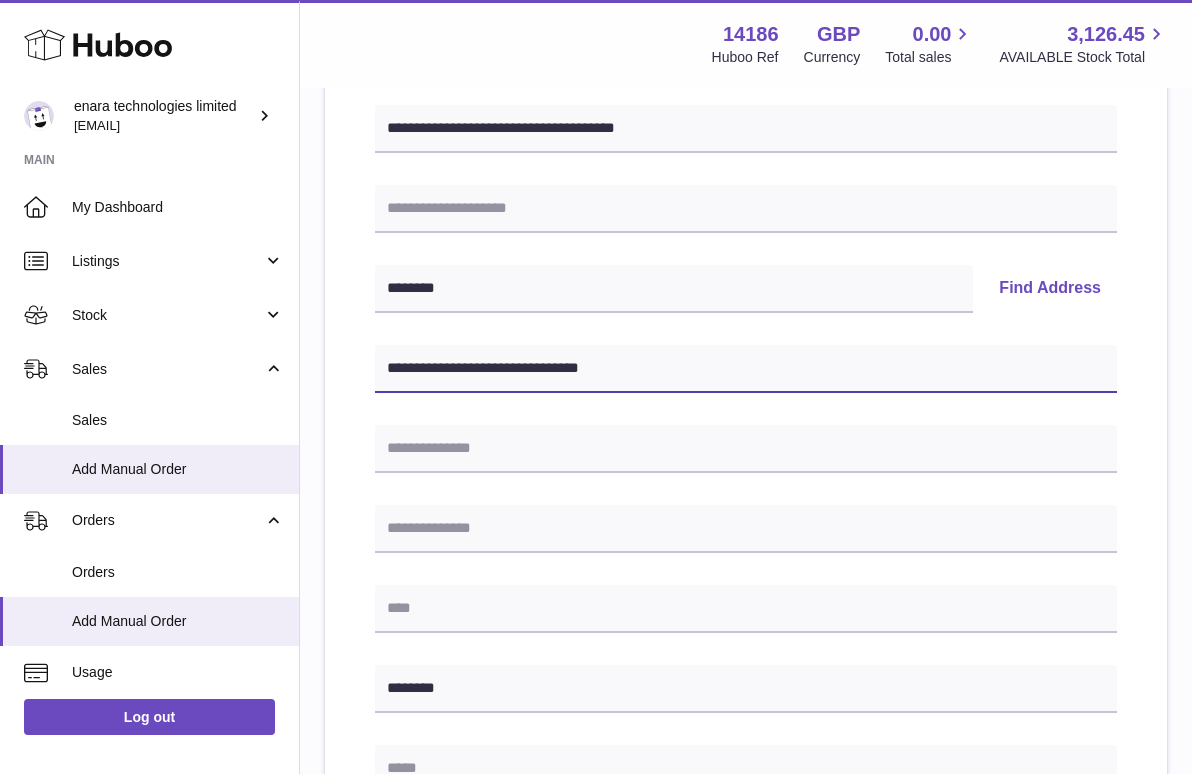 type on "**********" 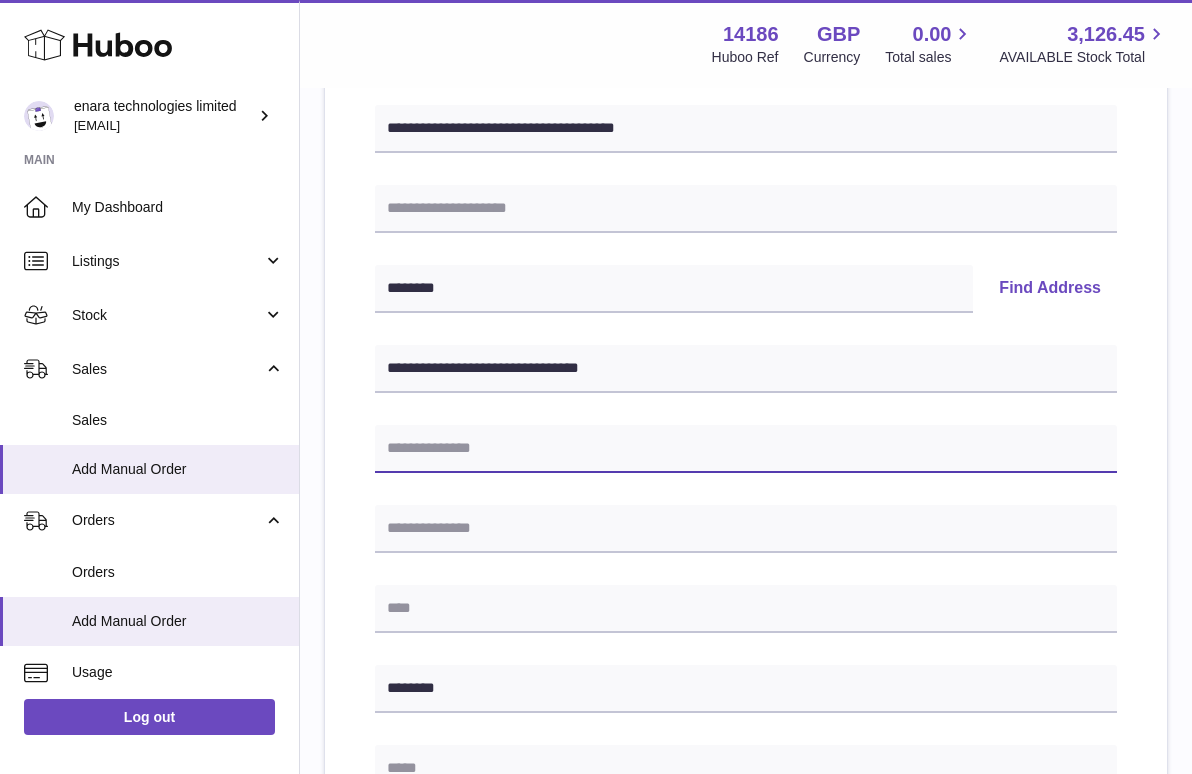 paste on "**********" 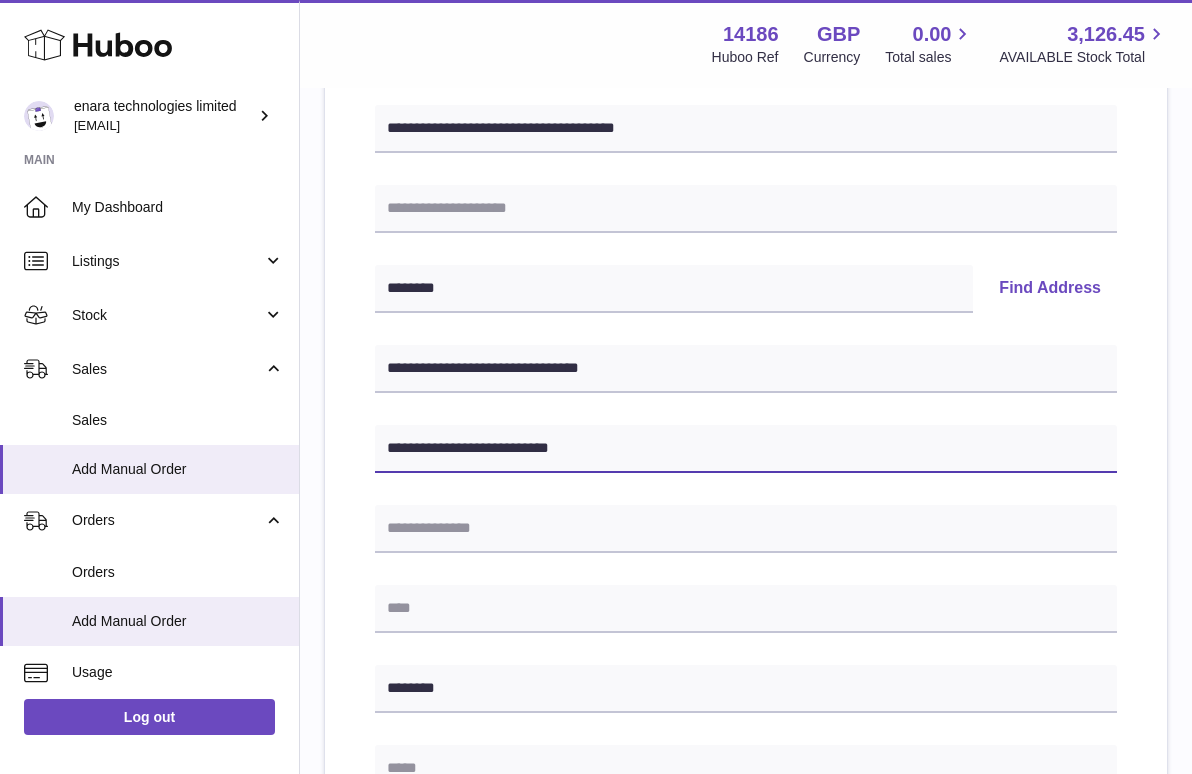 drag, startPoint x: 621, startPoint y: 436, endPoint x: 556, endPoint y: 449, distance: 66.287254 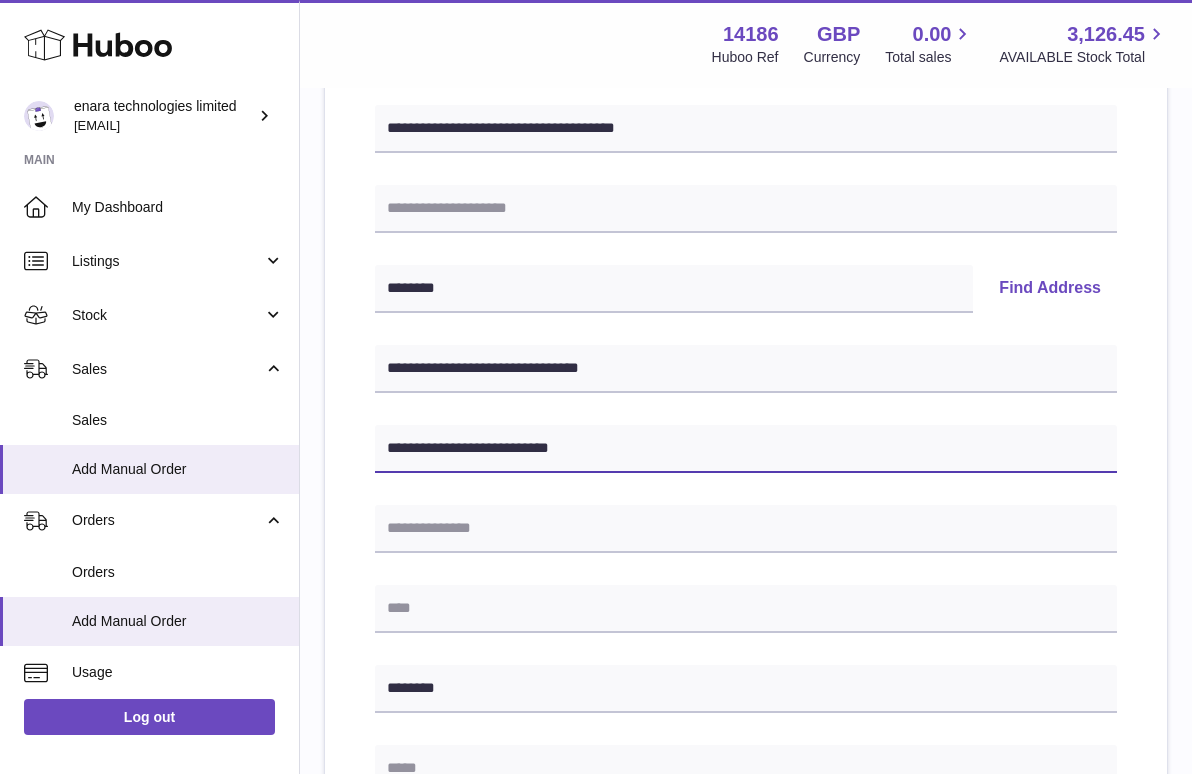 drag, startPoint x: 624, startPoint y: 444, endPoint x: 478, endPoint y: 445, distance: 146.00342 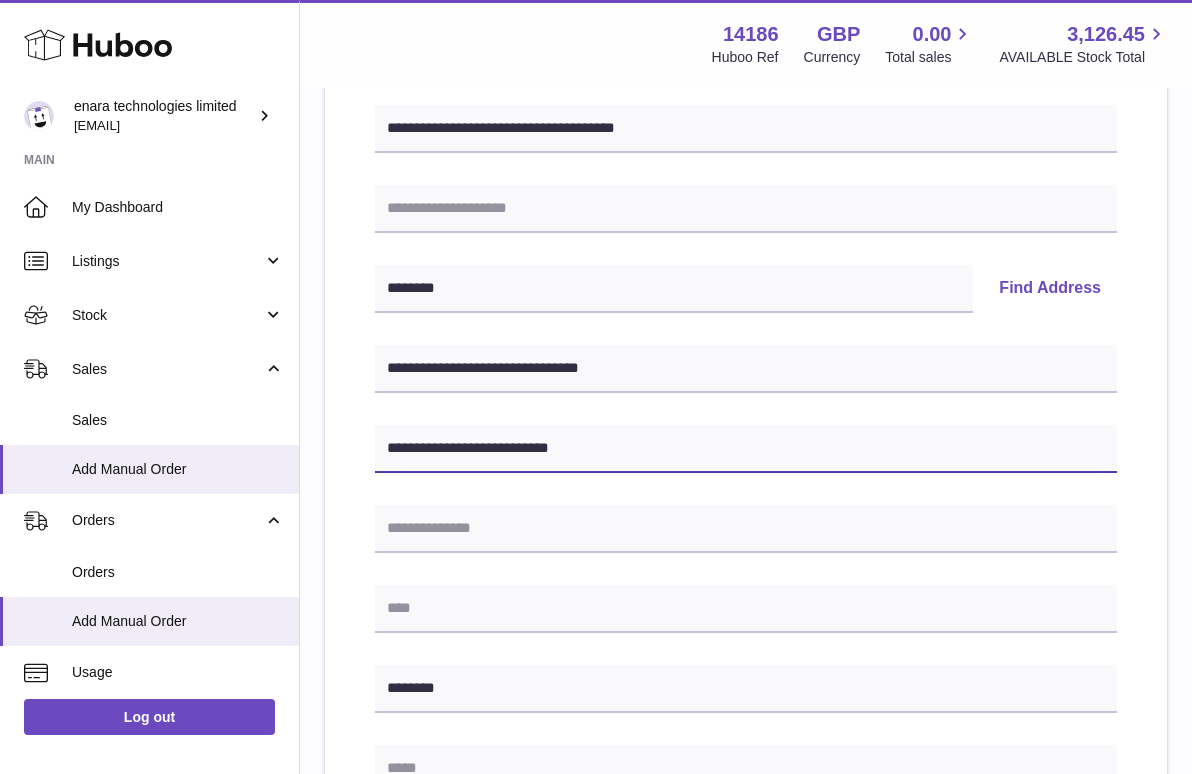 click on "**********" at bounding box center (746, 449) 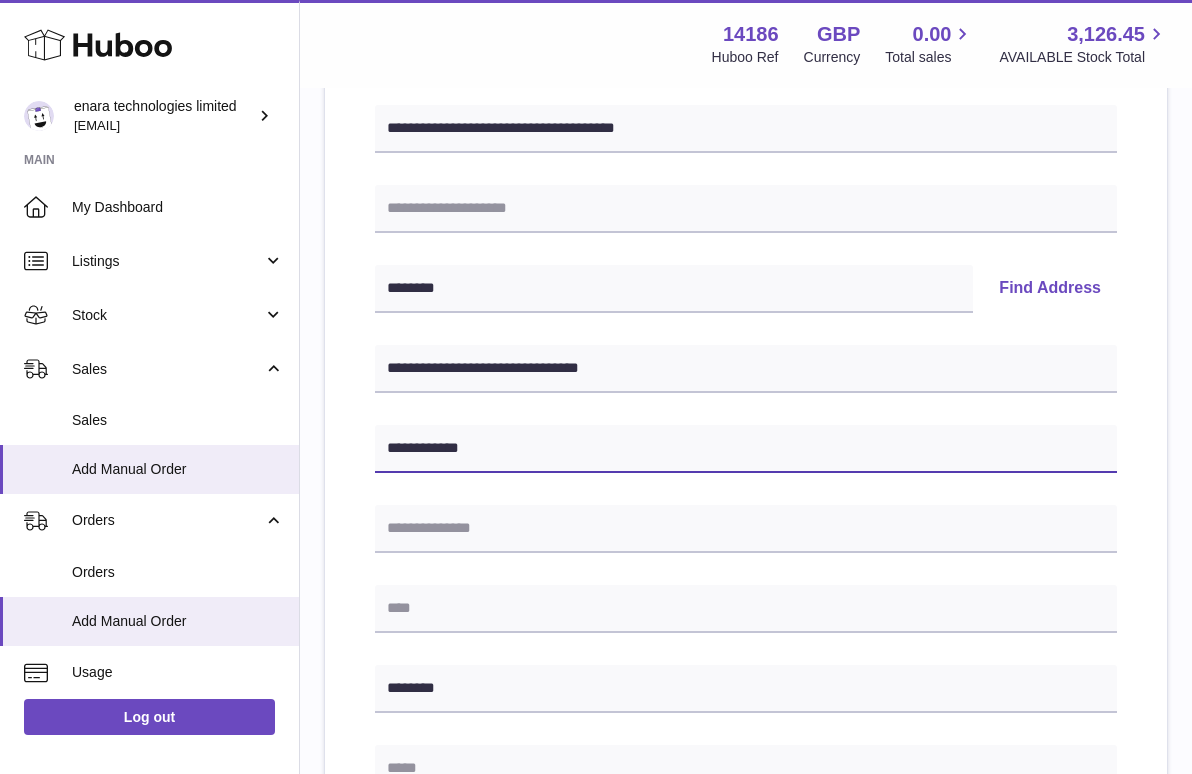 type on "**********" 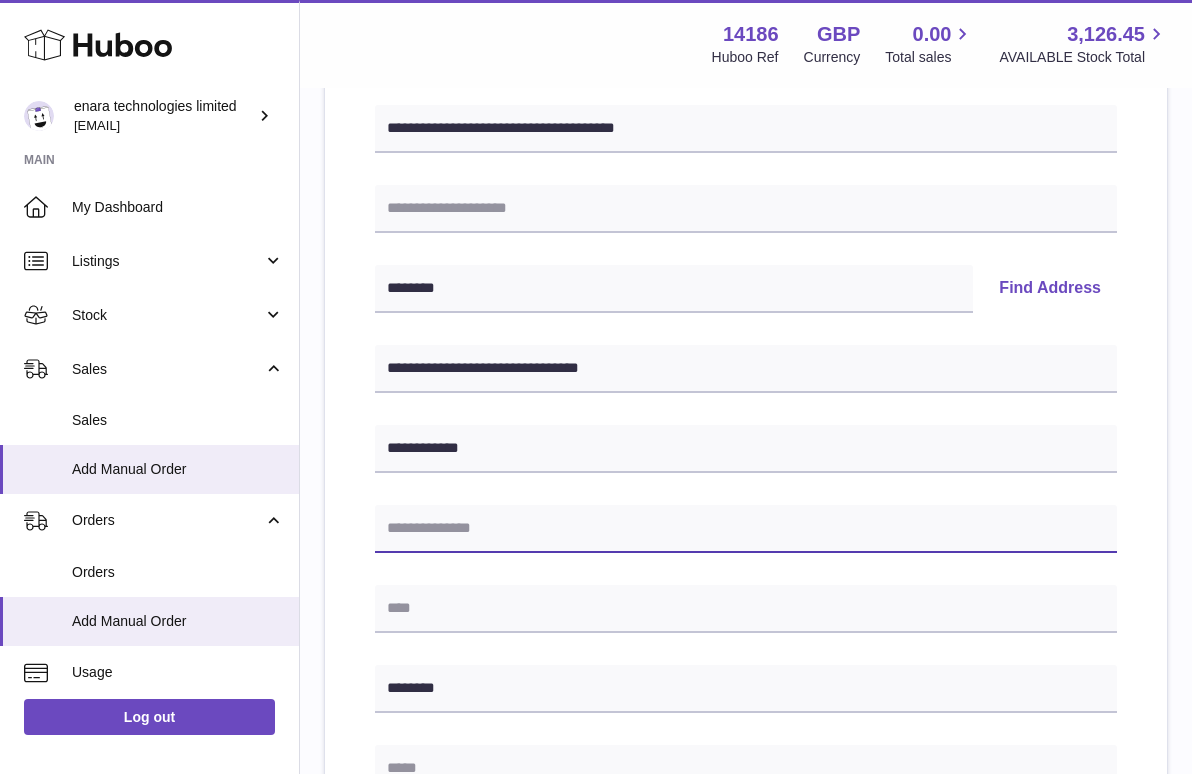 paste on "**********" 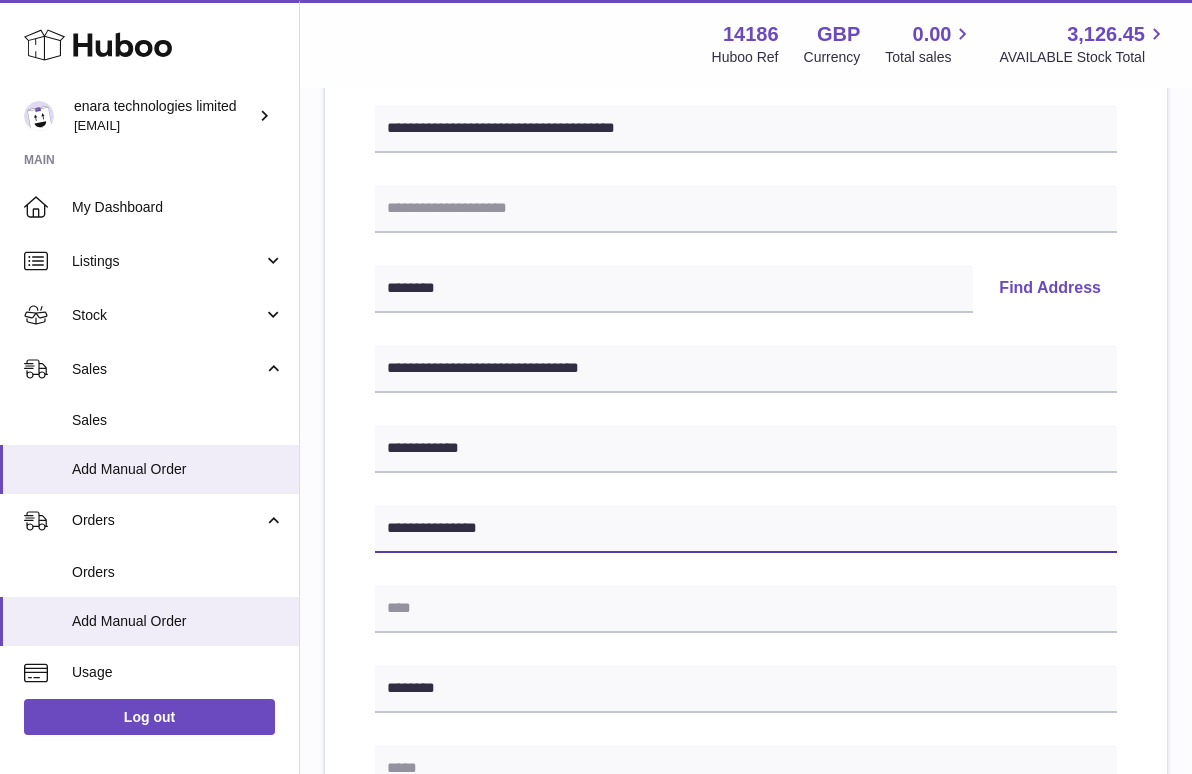 type on "**********" 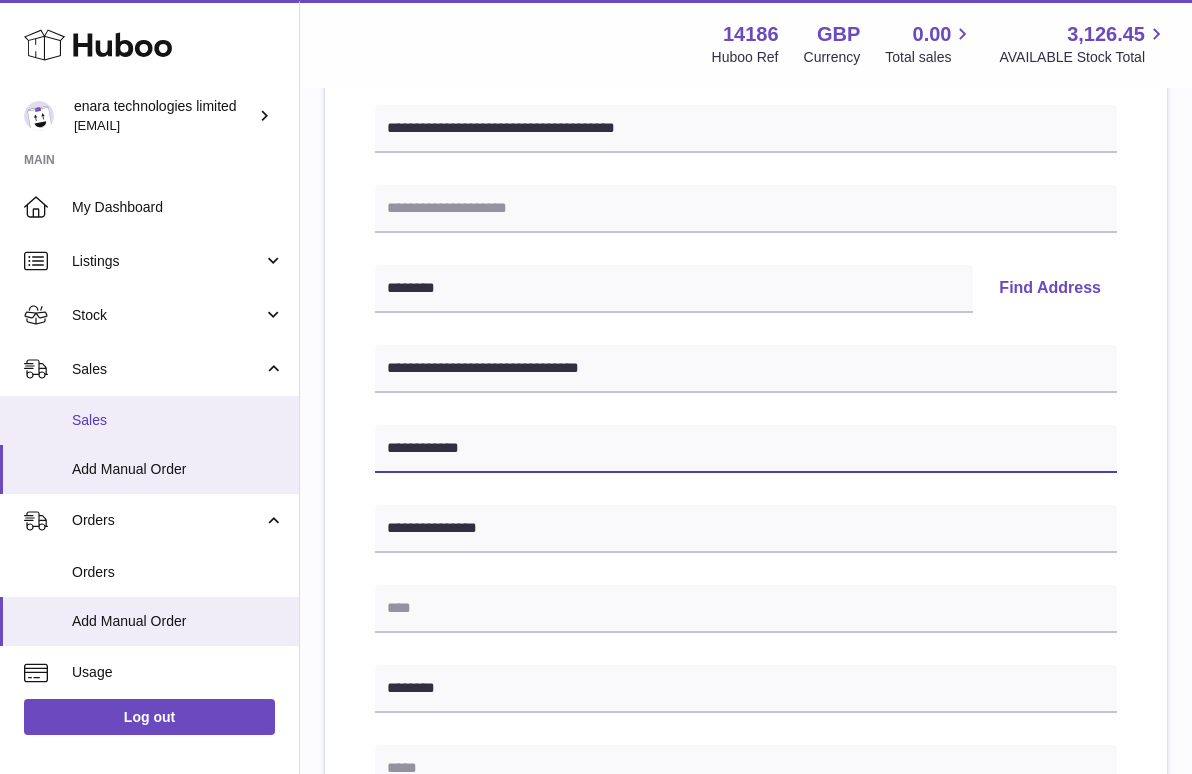 drag, startPoint x: 488, startPoint y: 443, endPoint x: 280, endPoint y: 419, distance: 209.38004 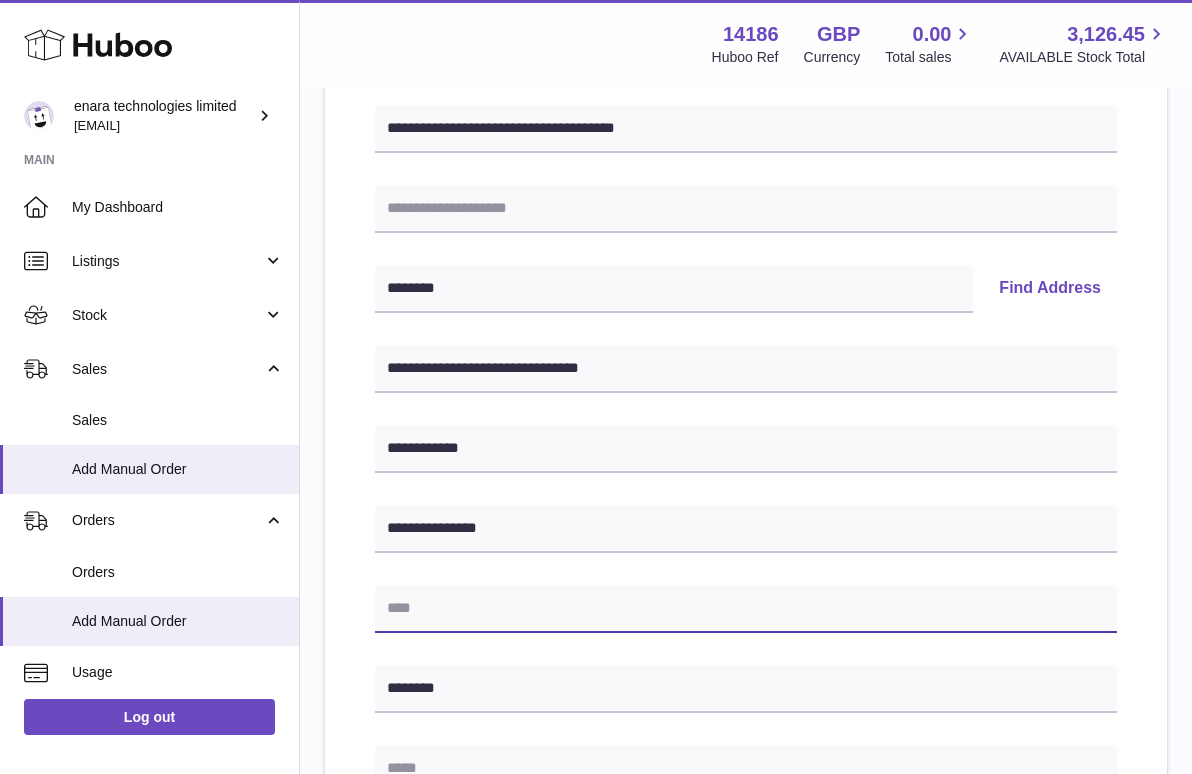 click at bounding box center [746, 609] 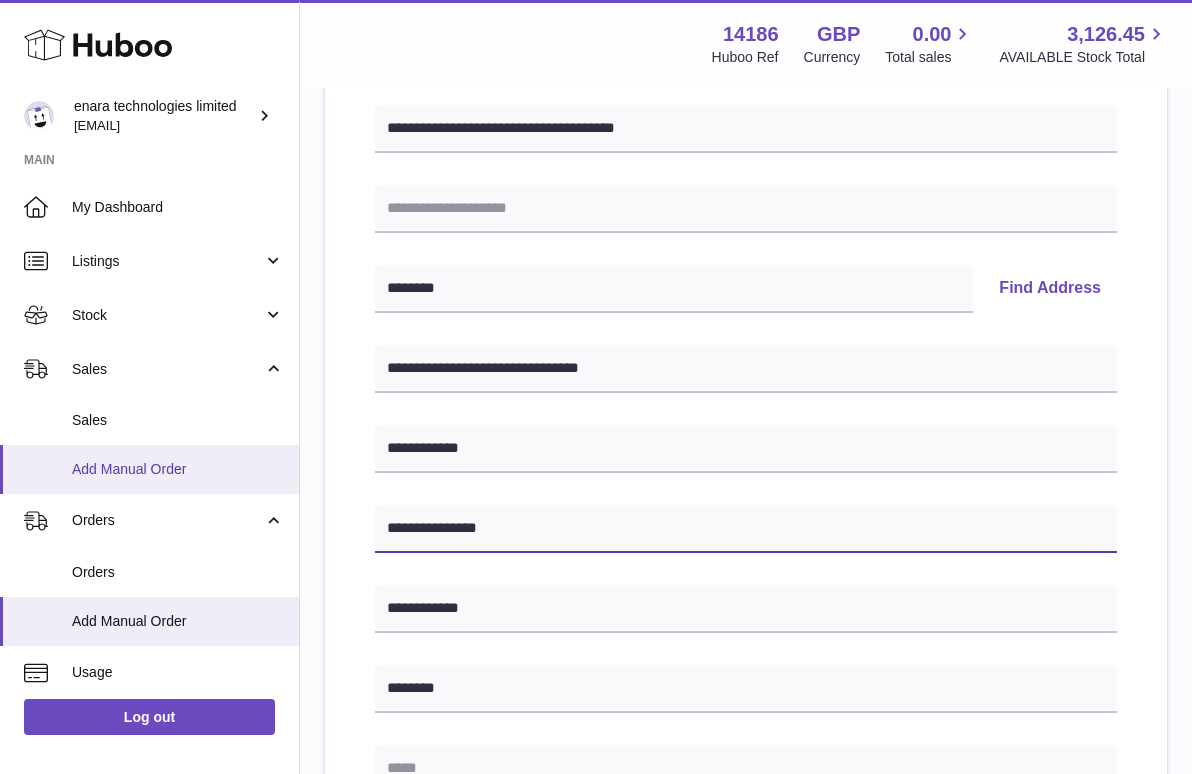drag, startPoint x: 497, startPoint y: 533, endPoint x: 248, endPoint y: 487, distance: 253.21335 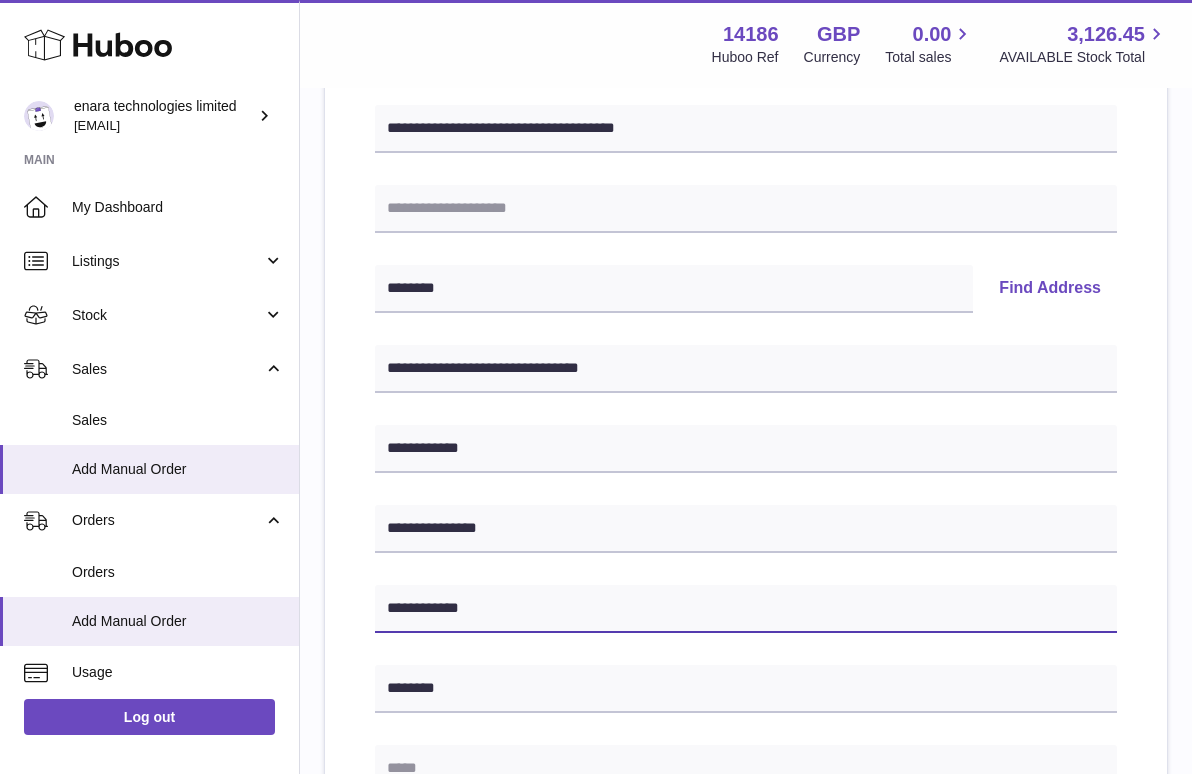 click on "**********" at bounding box center [746, 609] 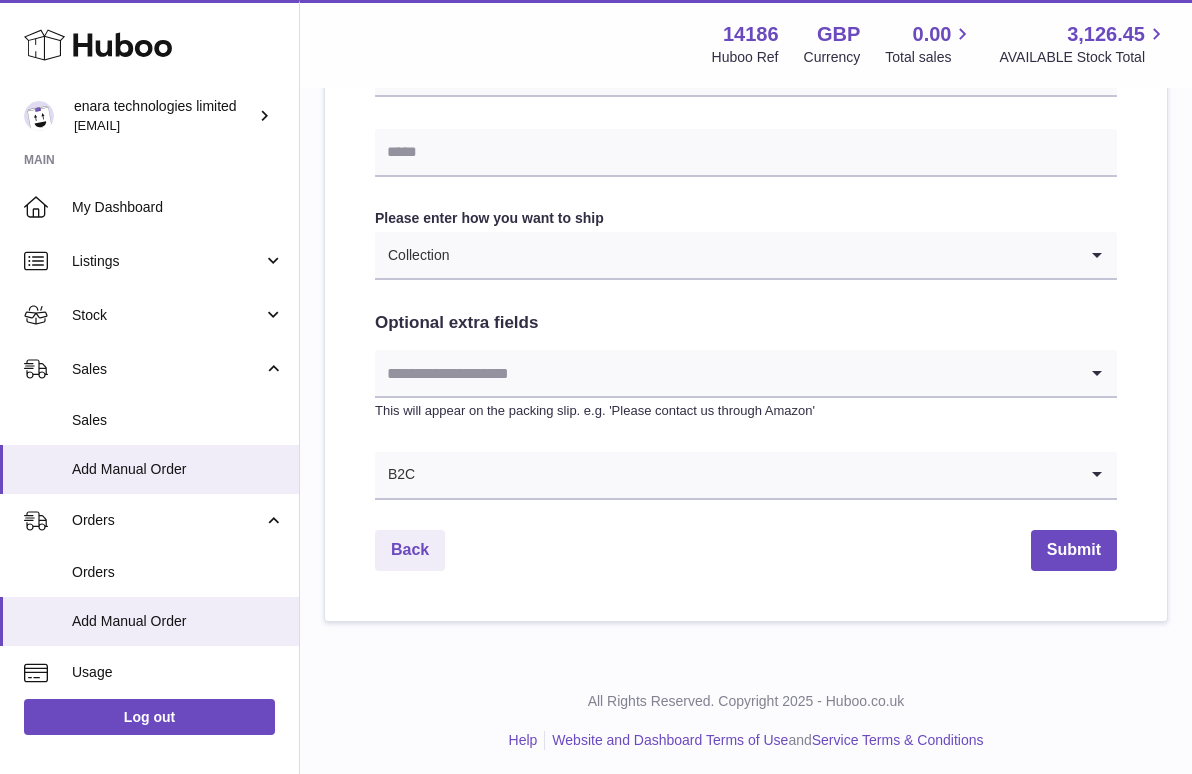 scroll, scrollTop: 967, scrollLeft: 0, axis: vertical 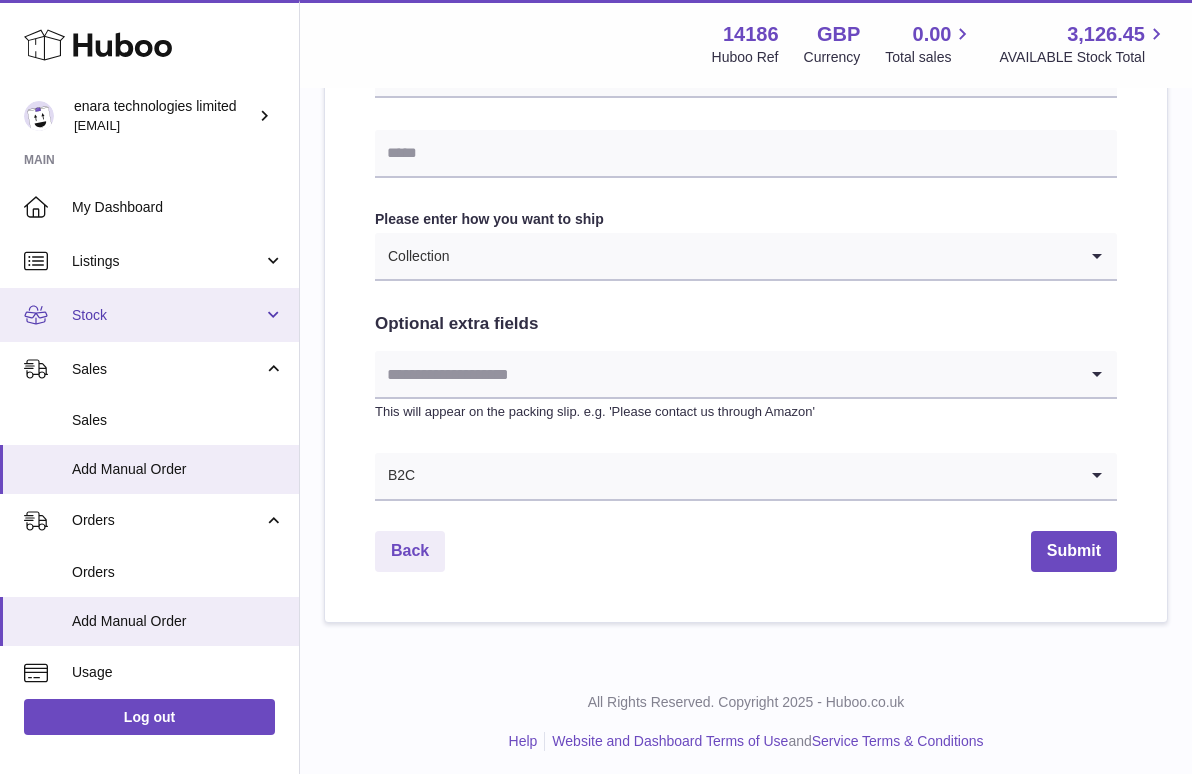 type on "**********" 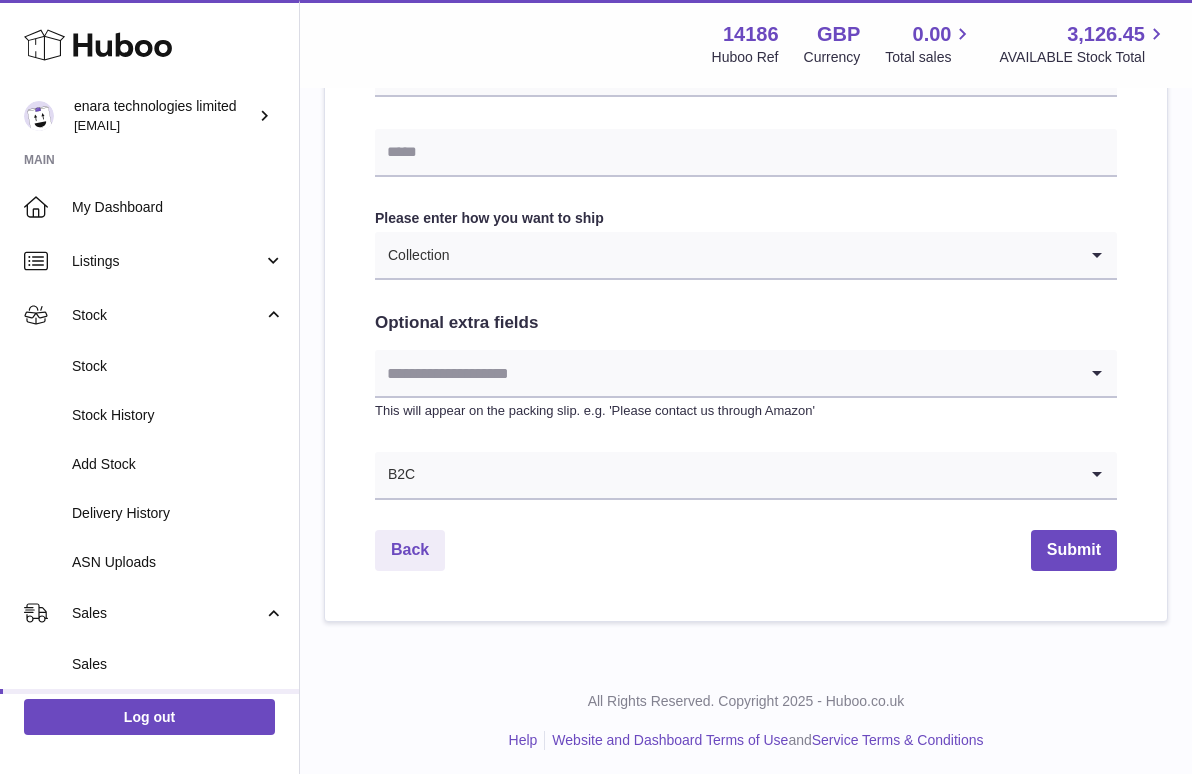 scroll, scrollTop: 967, scrollLeft: 0, axis: vertical 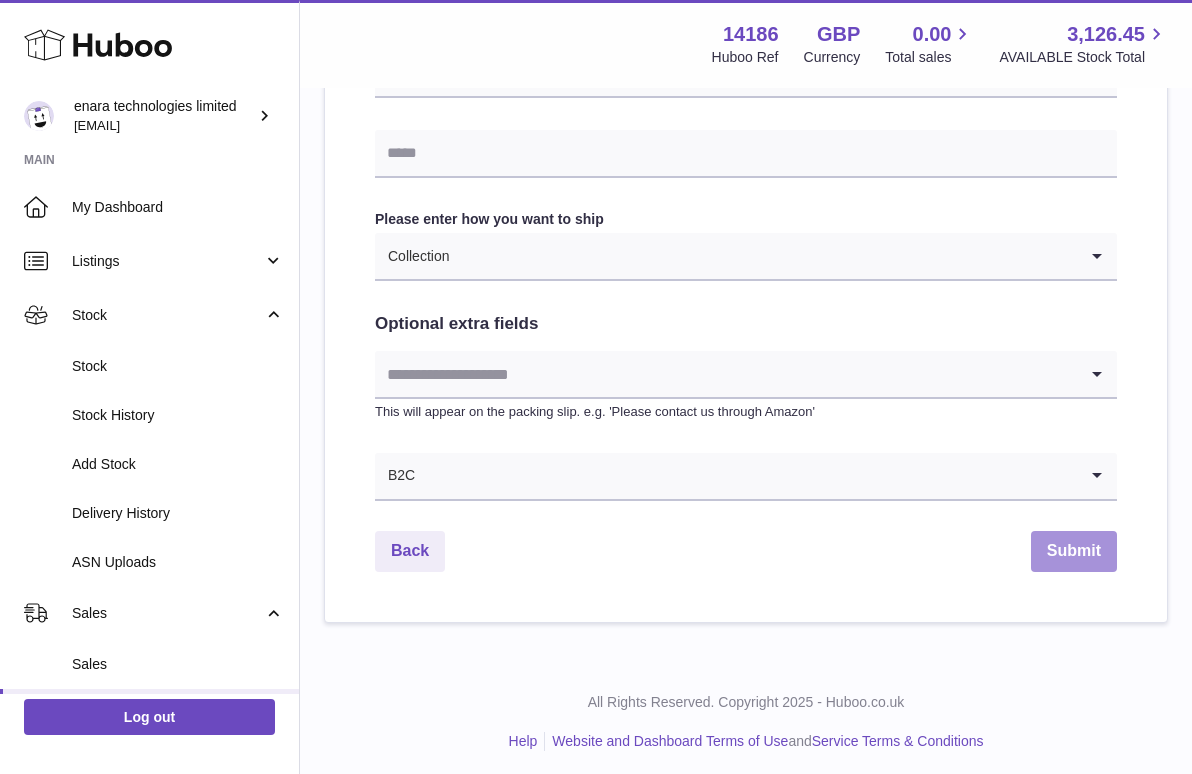 click on "Submit" at bounding box center [1074, 551] 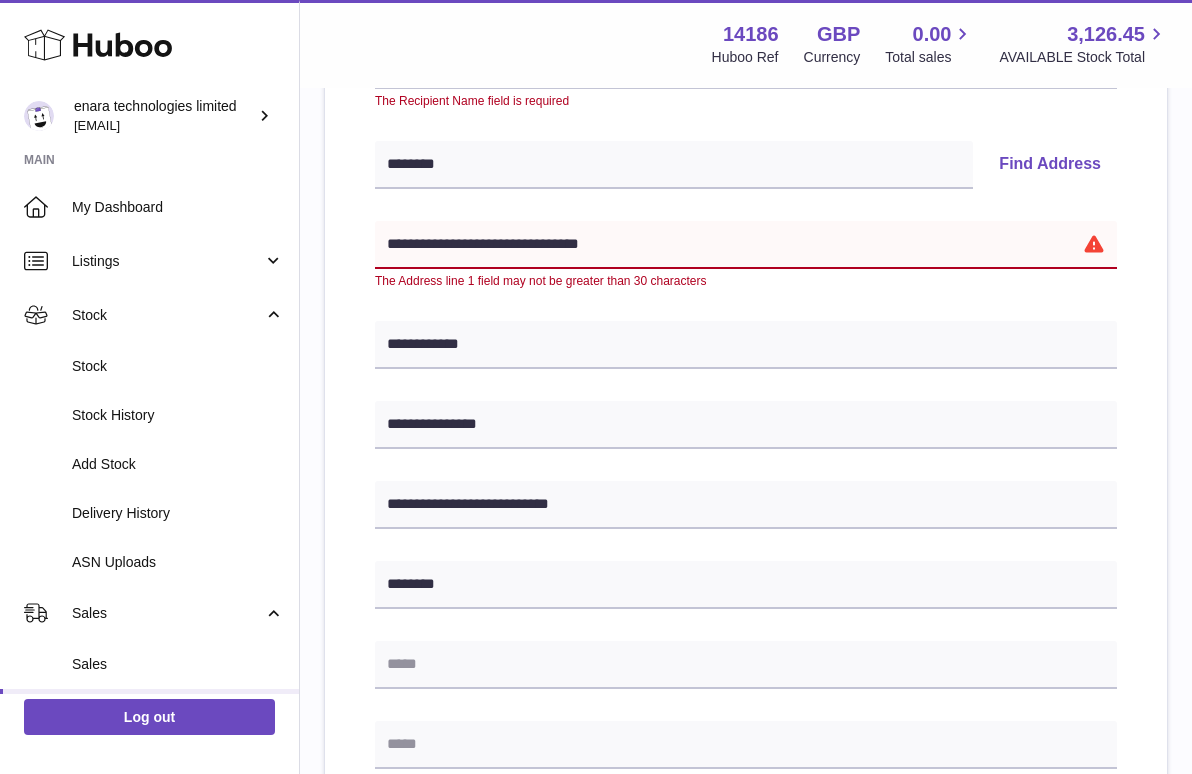 scroll, scrollTop: 414, scrollLeft: 0, axis: vertical 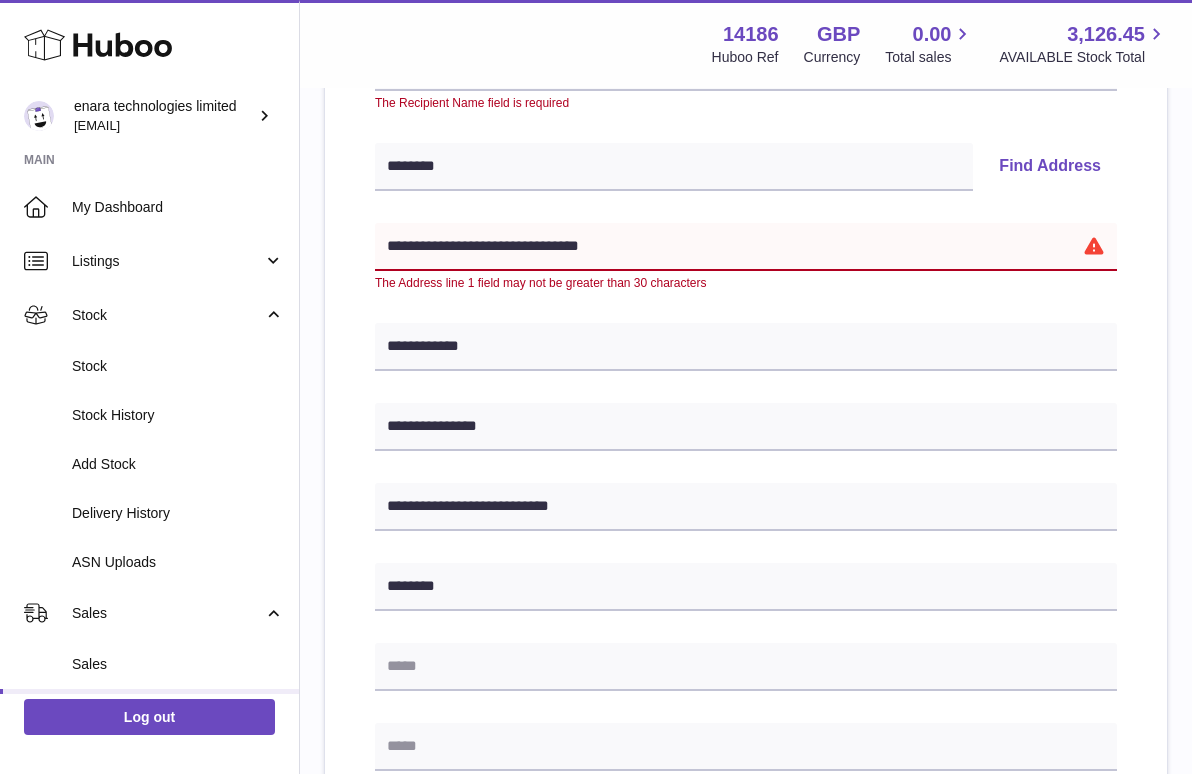 drag, startPoint x: 617, startPoint y: 243, endPoint x: 505, endPoint y: 248, distance: 112.11155 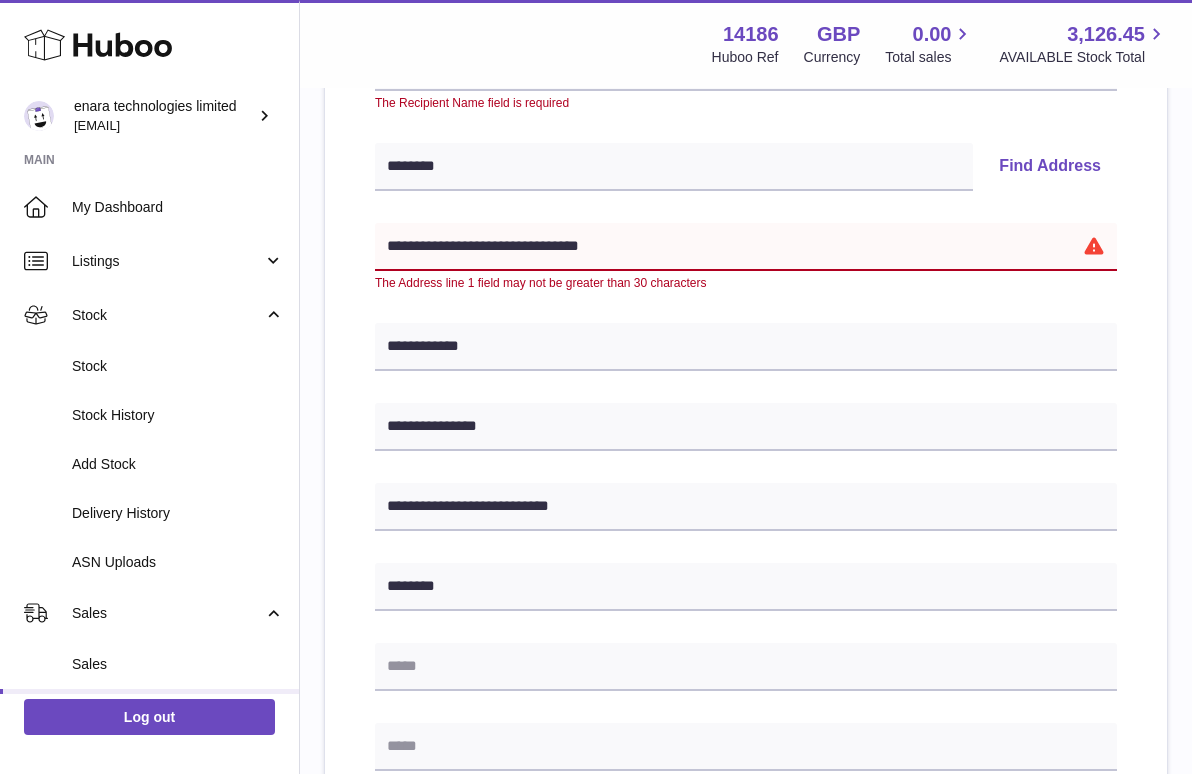 click on "**********" at bounding box center (746, 247) 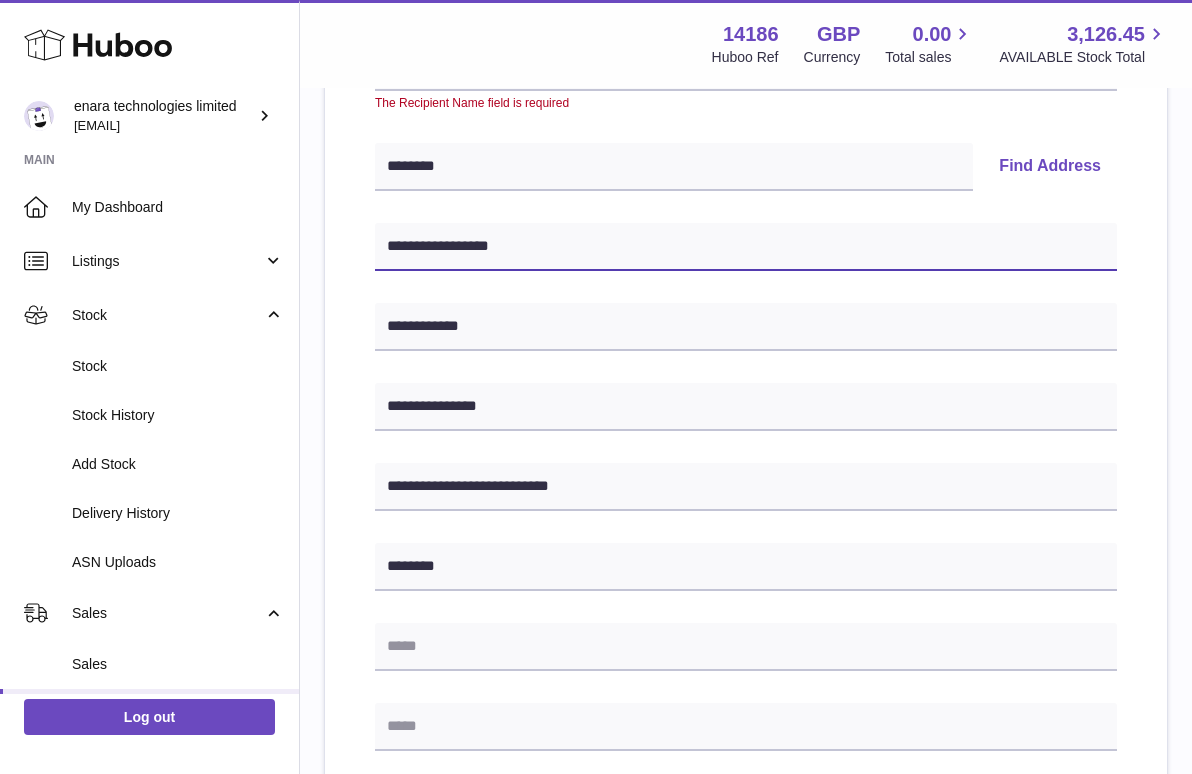 type on "**********" 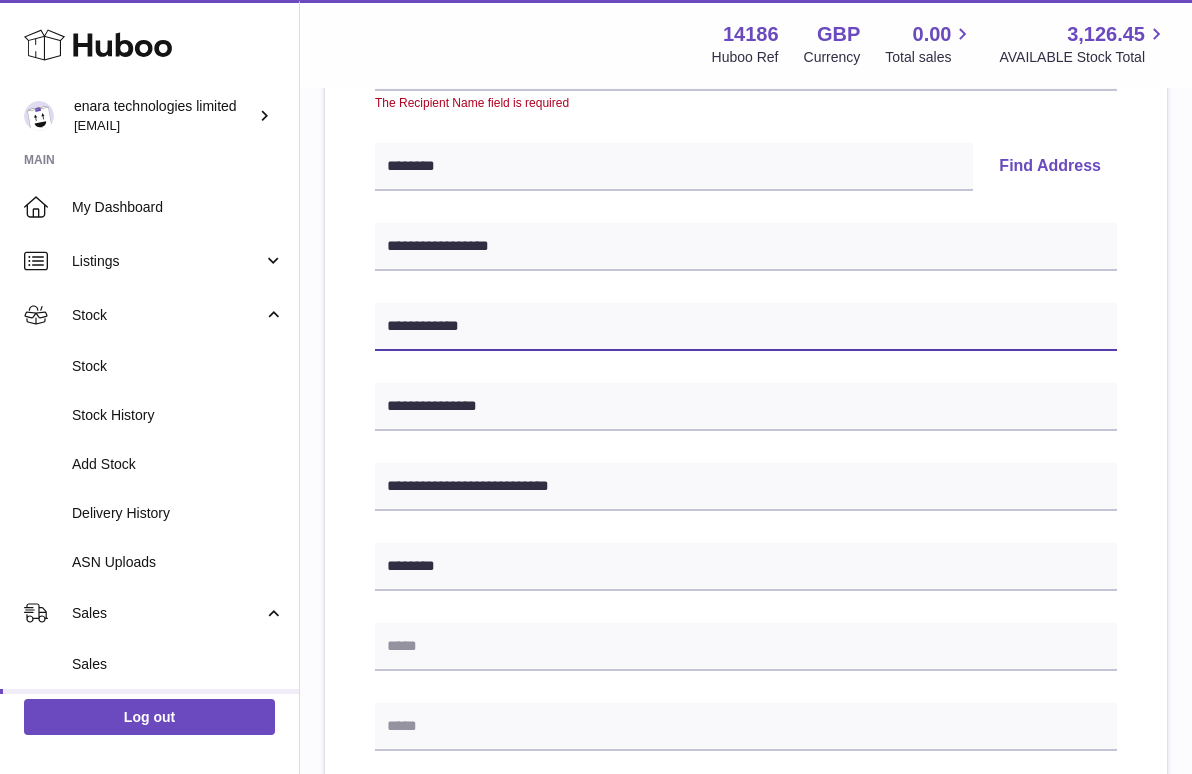 click on "**********" at bounding box center (746, 327) 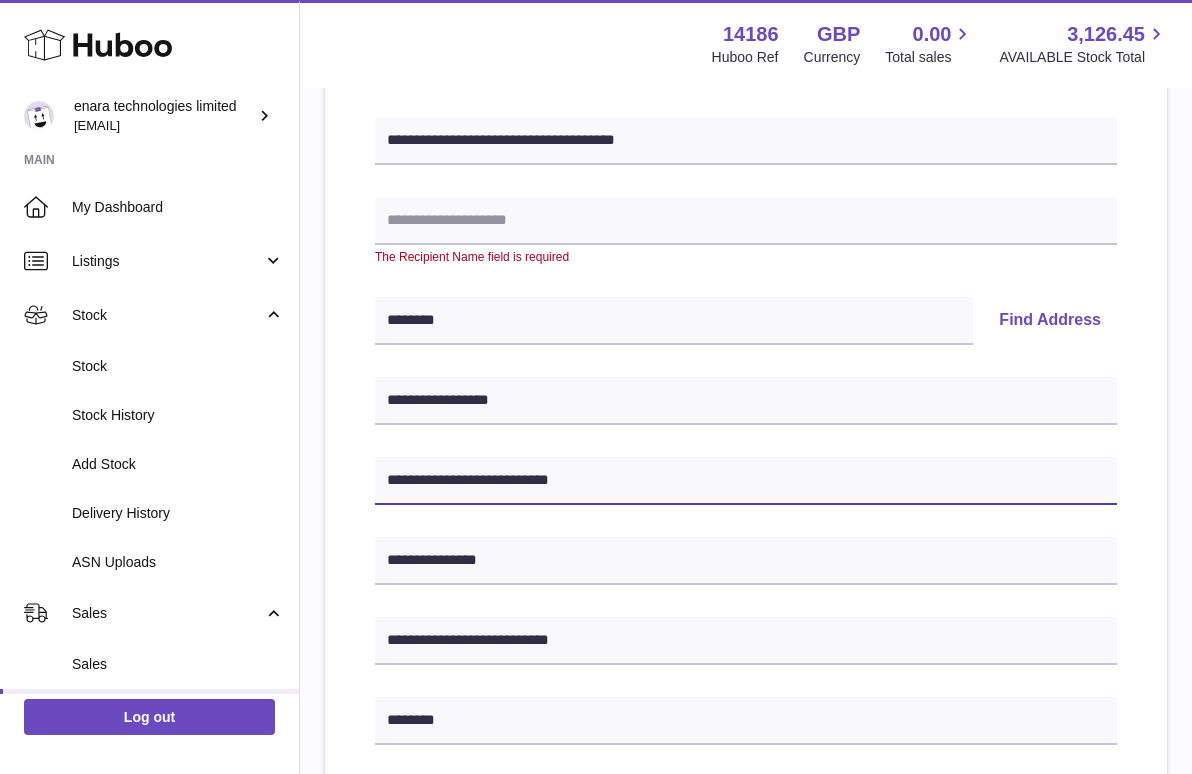 scroll, scrollTop: 264, scrollLeft: 0, axis: vertical 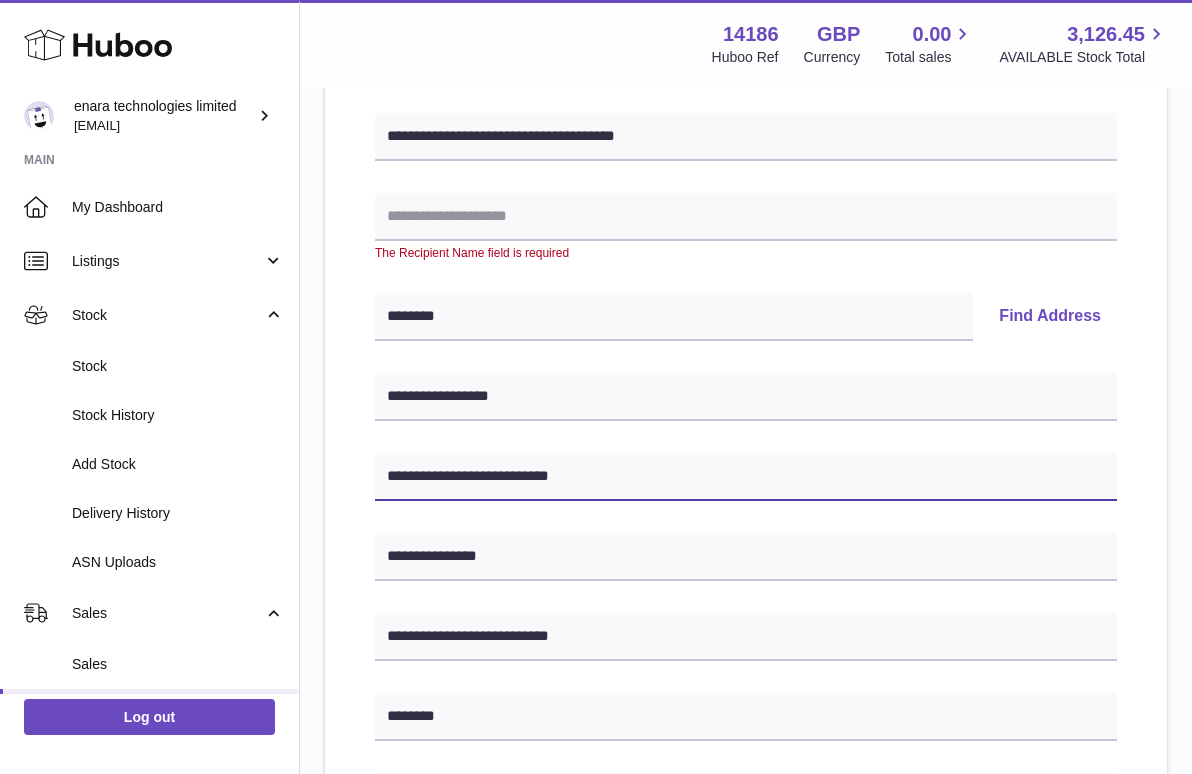 type on "**********" 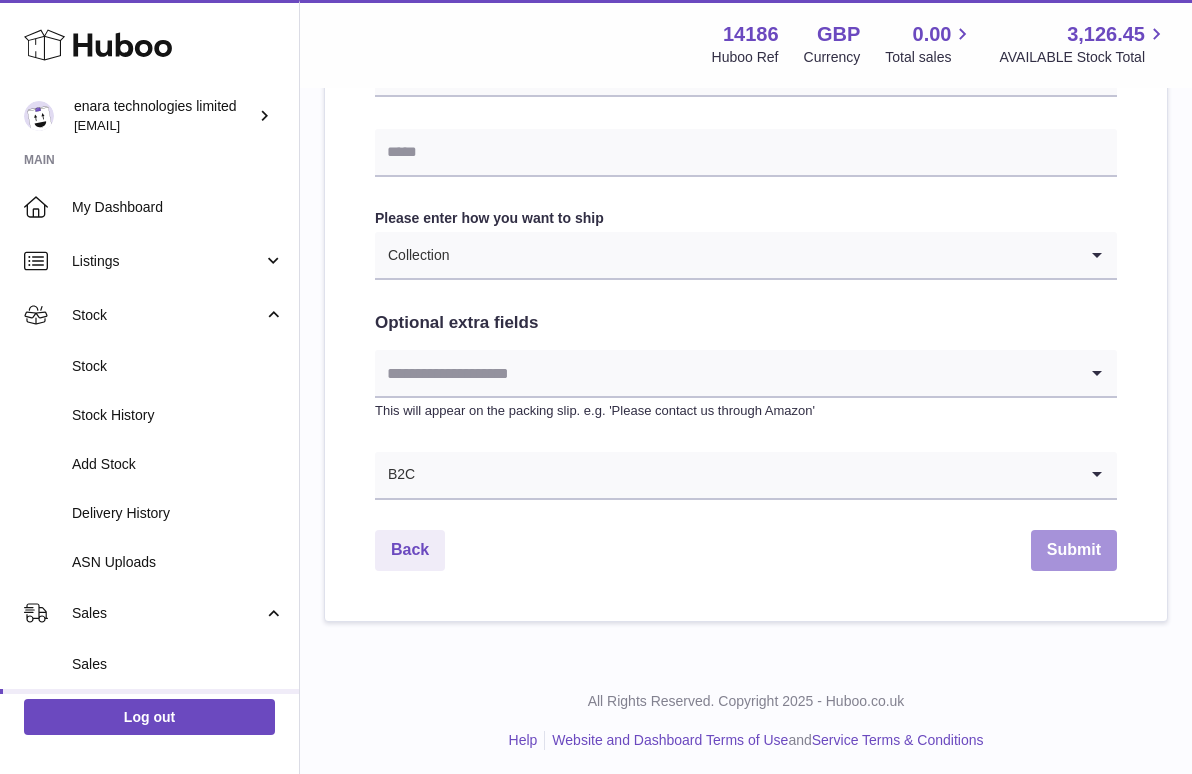 scroll, scrollTop: 967, scrollLeft: 0, axis: vertical 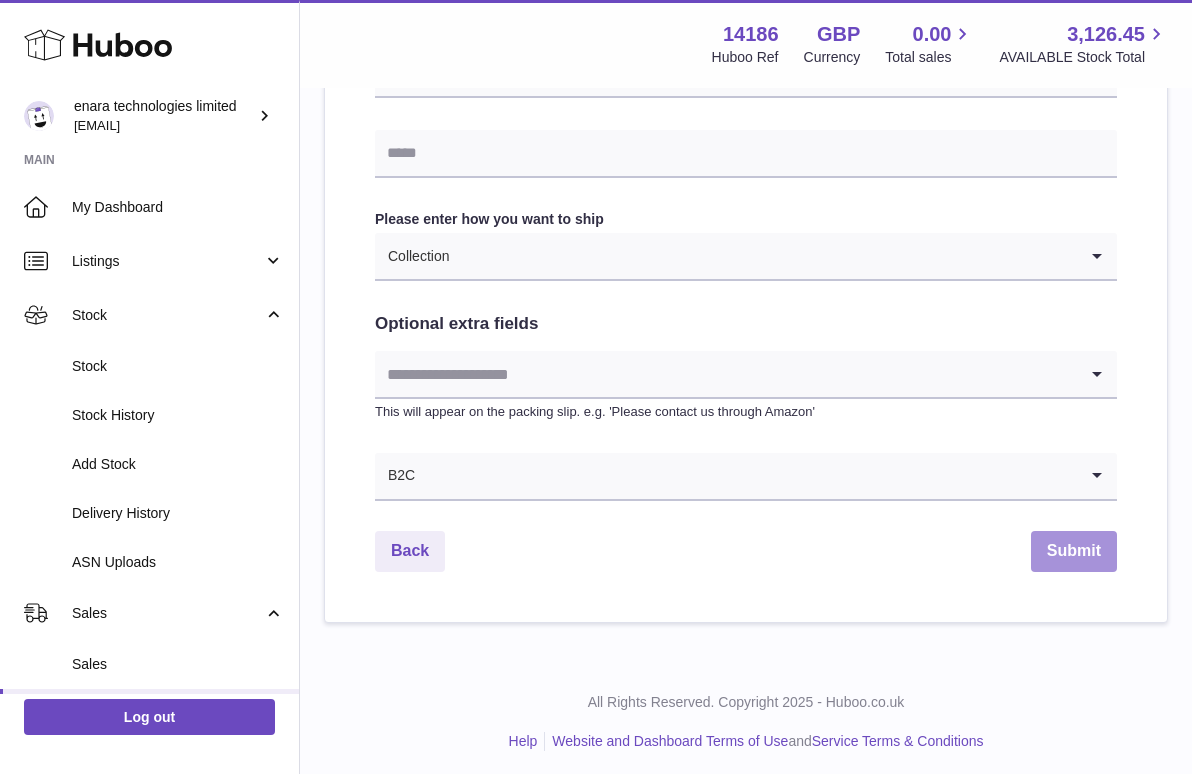 type on "**********" 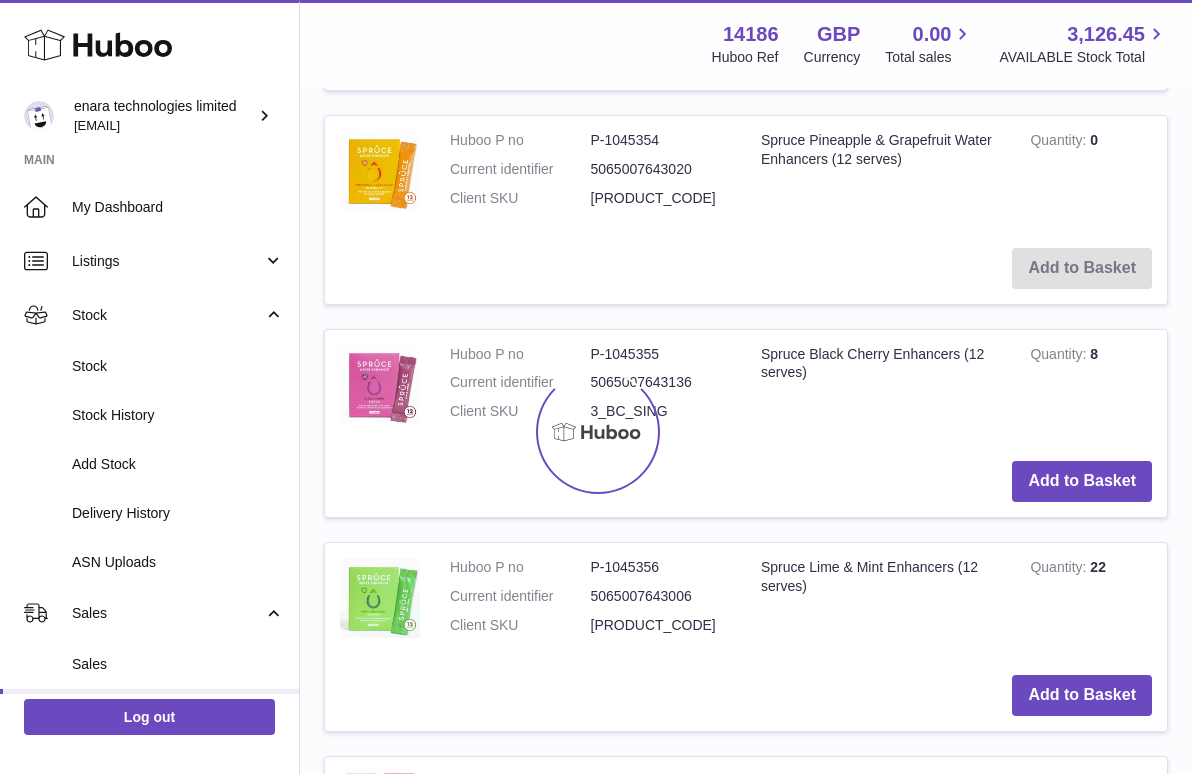 scroll, scrollTop: 0, scrollLeft: 0, axis: both 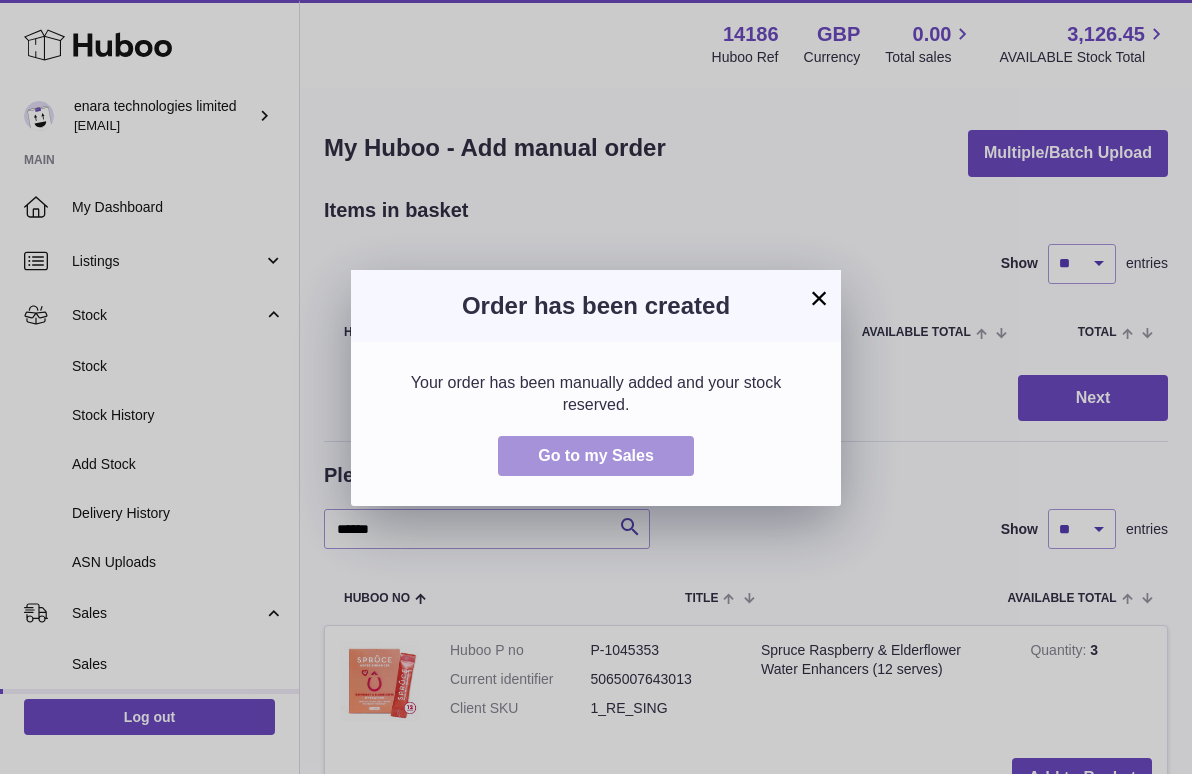 click on "Go to my Sales" at bounding box center (596, 456) 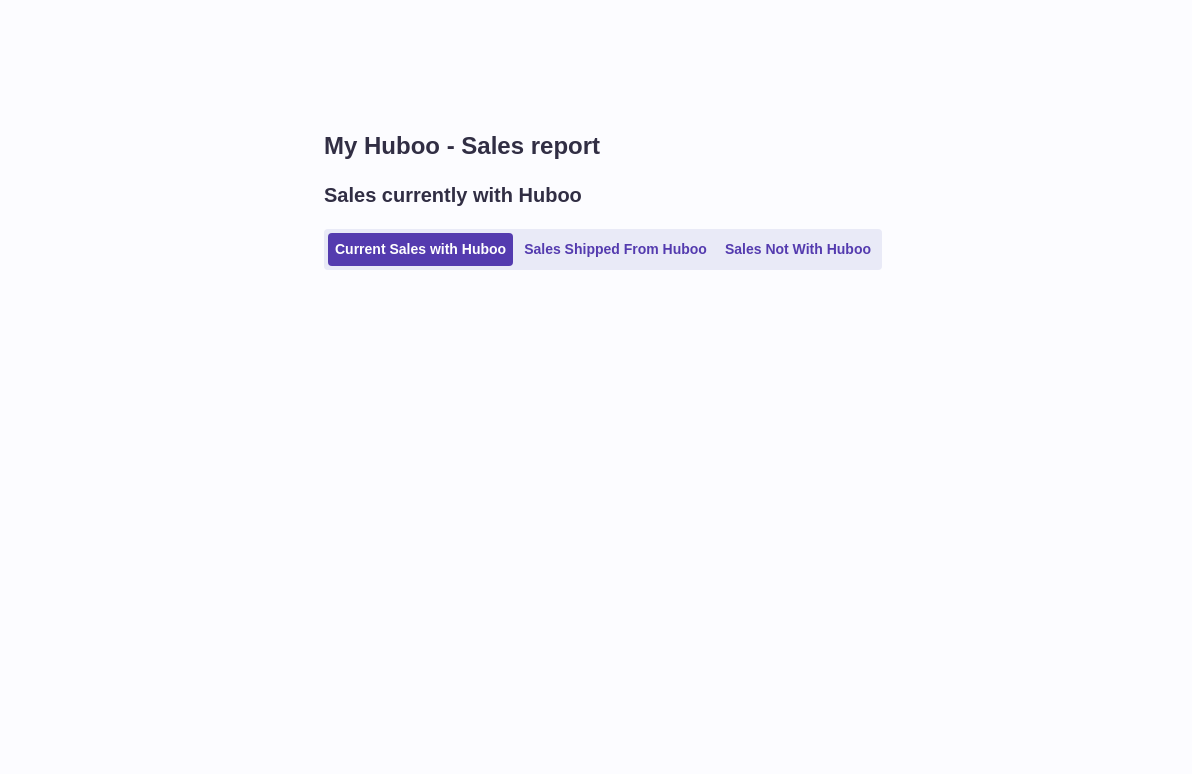 scroll, scrollTop: 0, scrollLeft: 0, axis: both 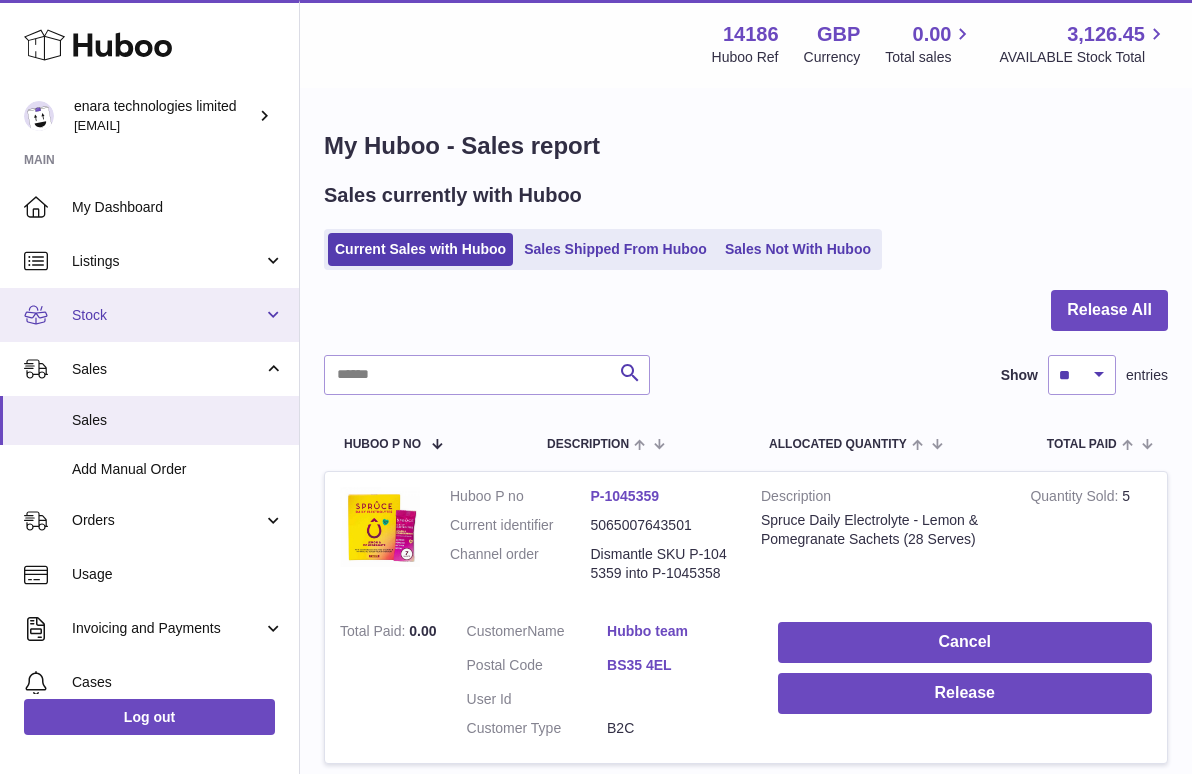 click on "Stock" at bounding box center (149, 315) 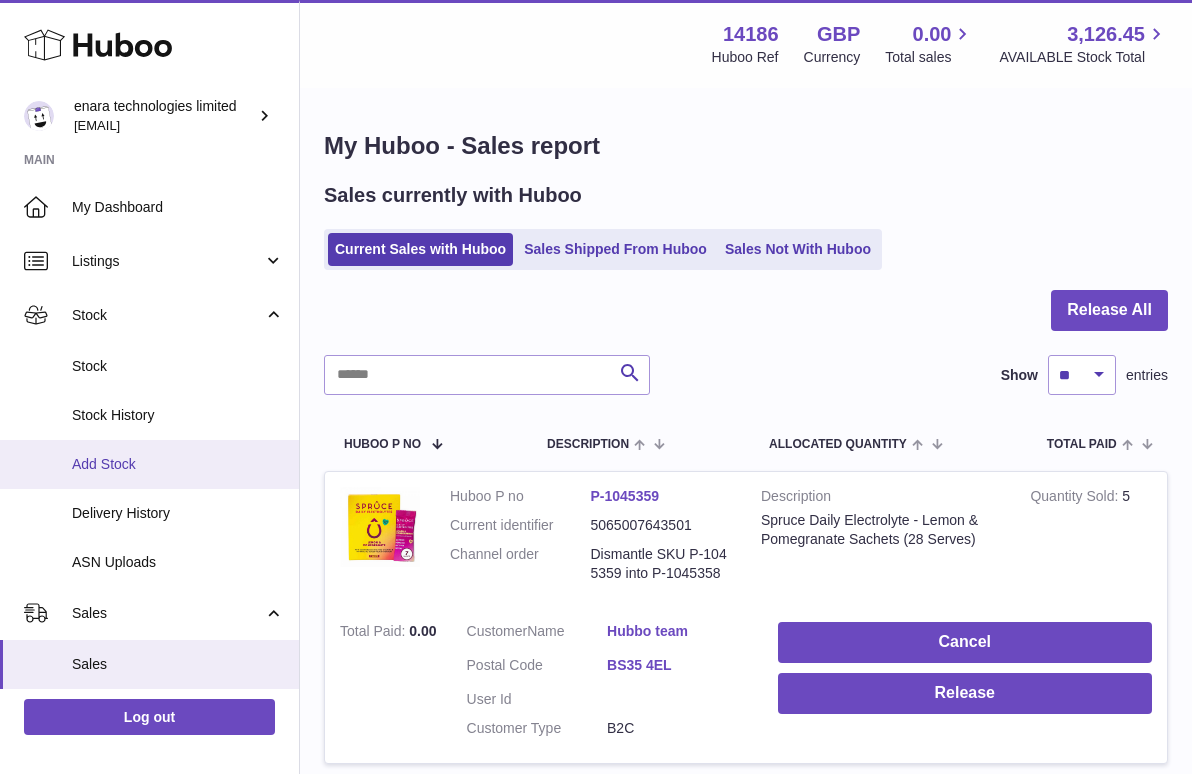 click on "Add Stock" at bounding box center (178, 464) 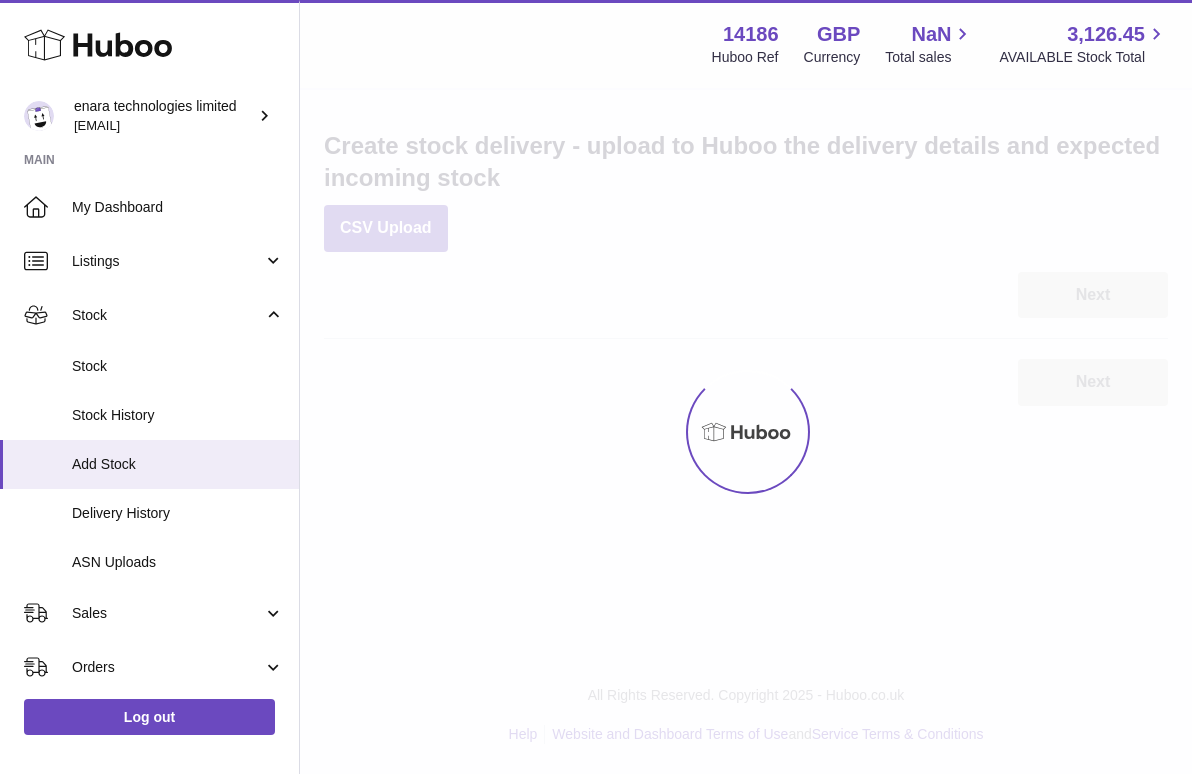 scroll, scrollTop: 0, scrollLeft: 0, axis: both 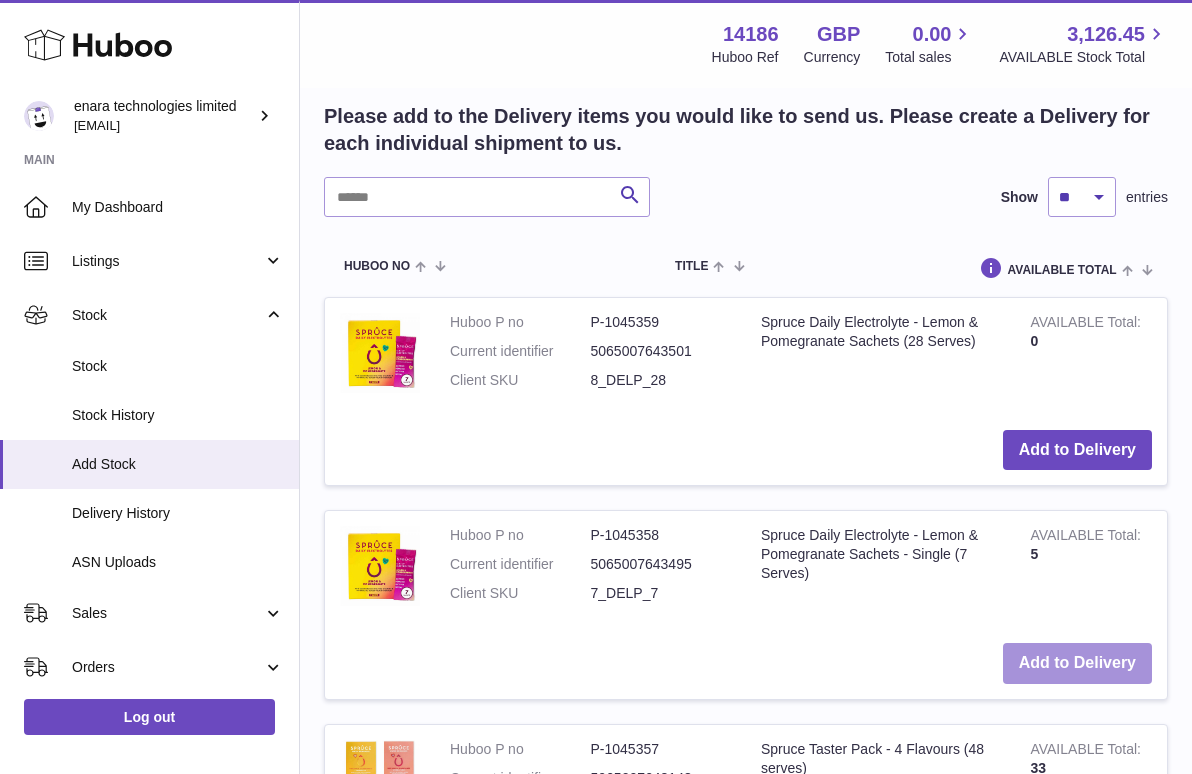click on "Add to Delivery" at bounding box center [1077, 663] 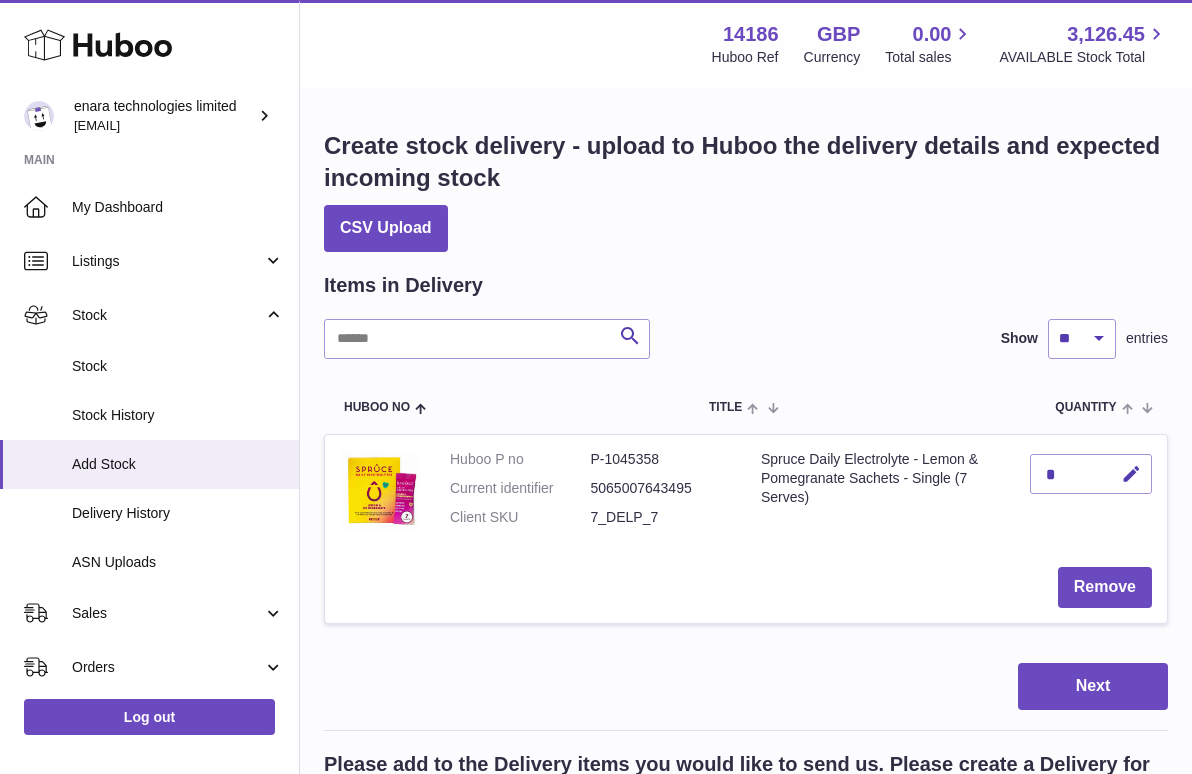 scroll, scrollTop: 0, scrollLeft: 0, axis: both 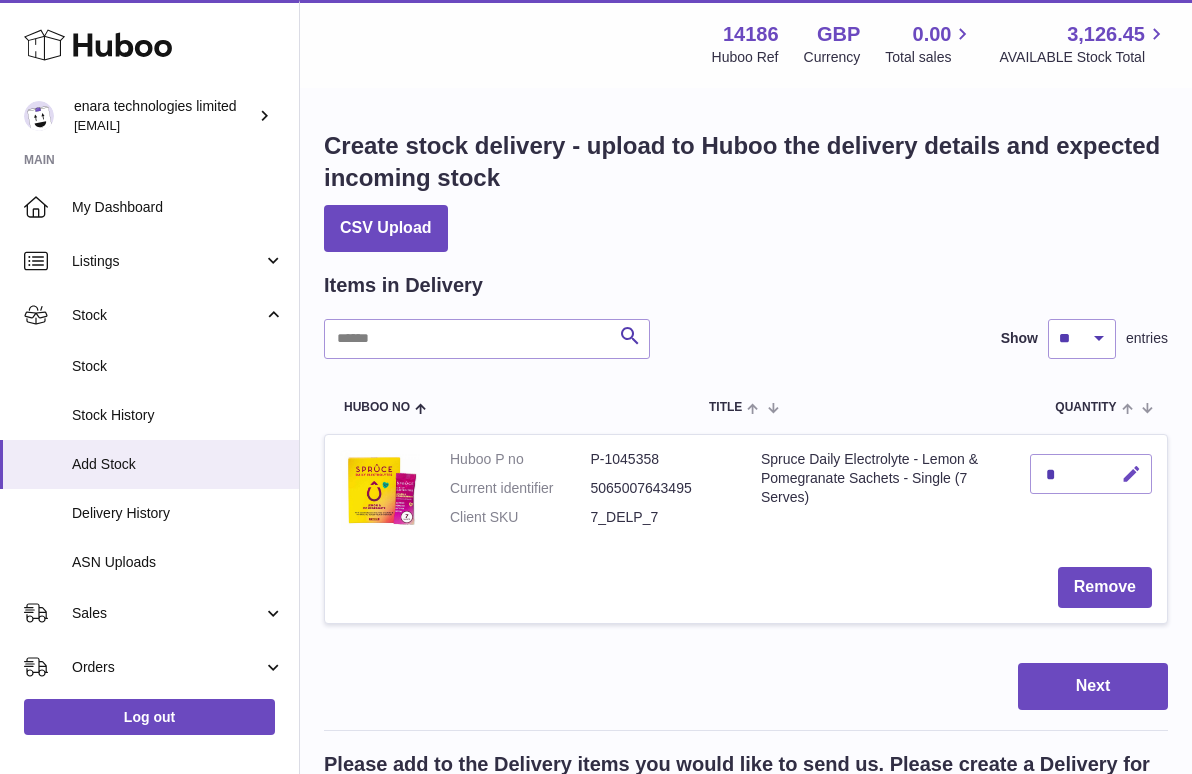 click at bounding box center (1131, 474) 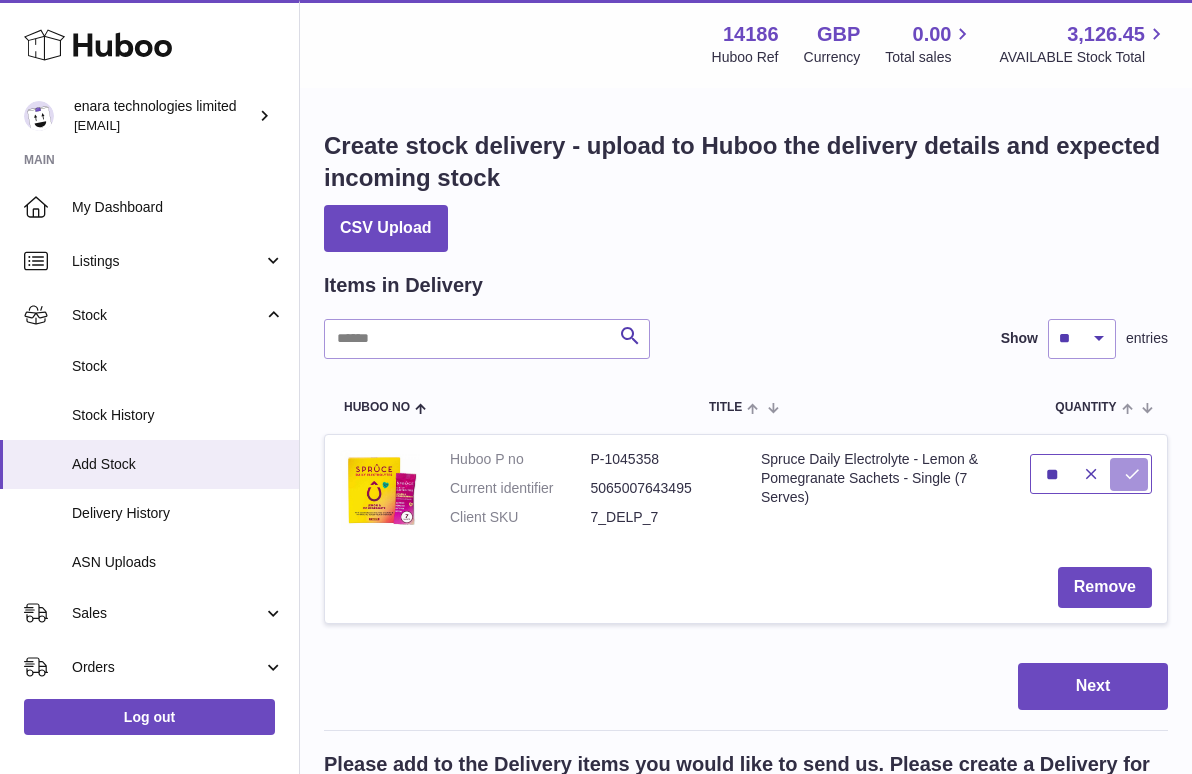 type on "**" 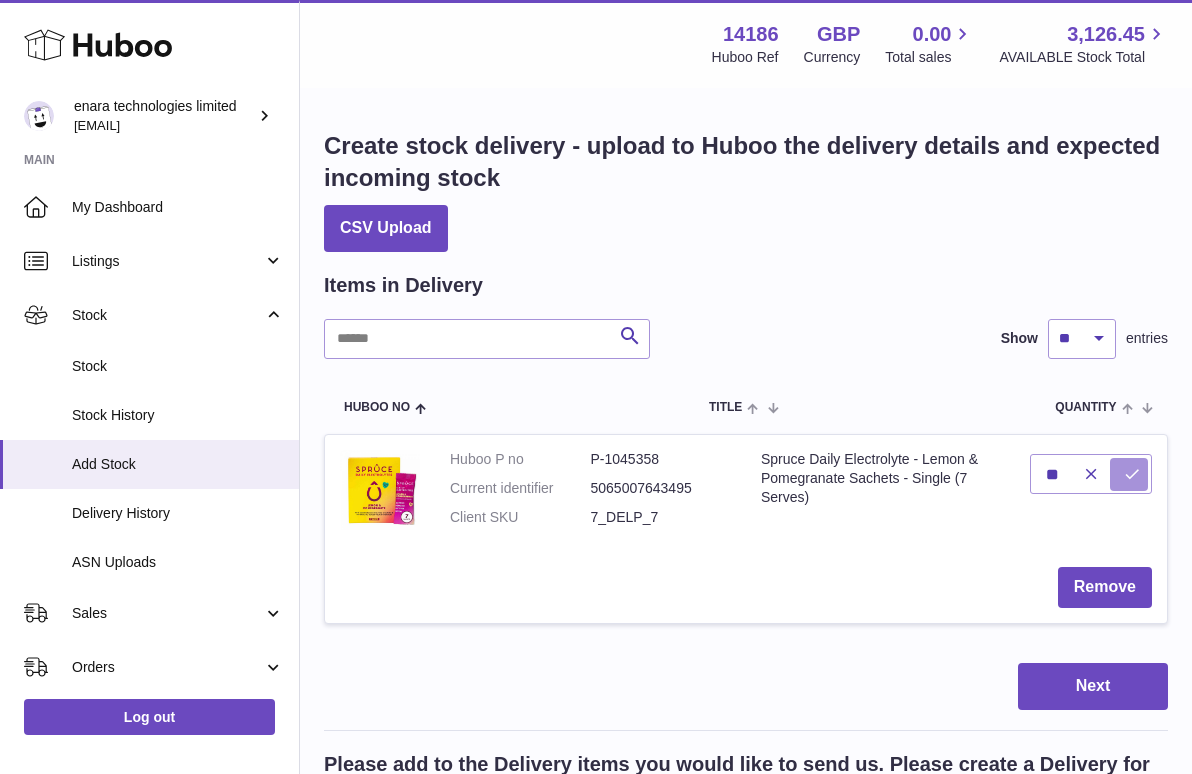 click at bounding box center (1132, 474) 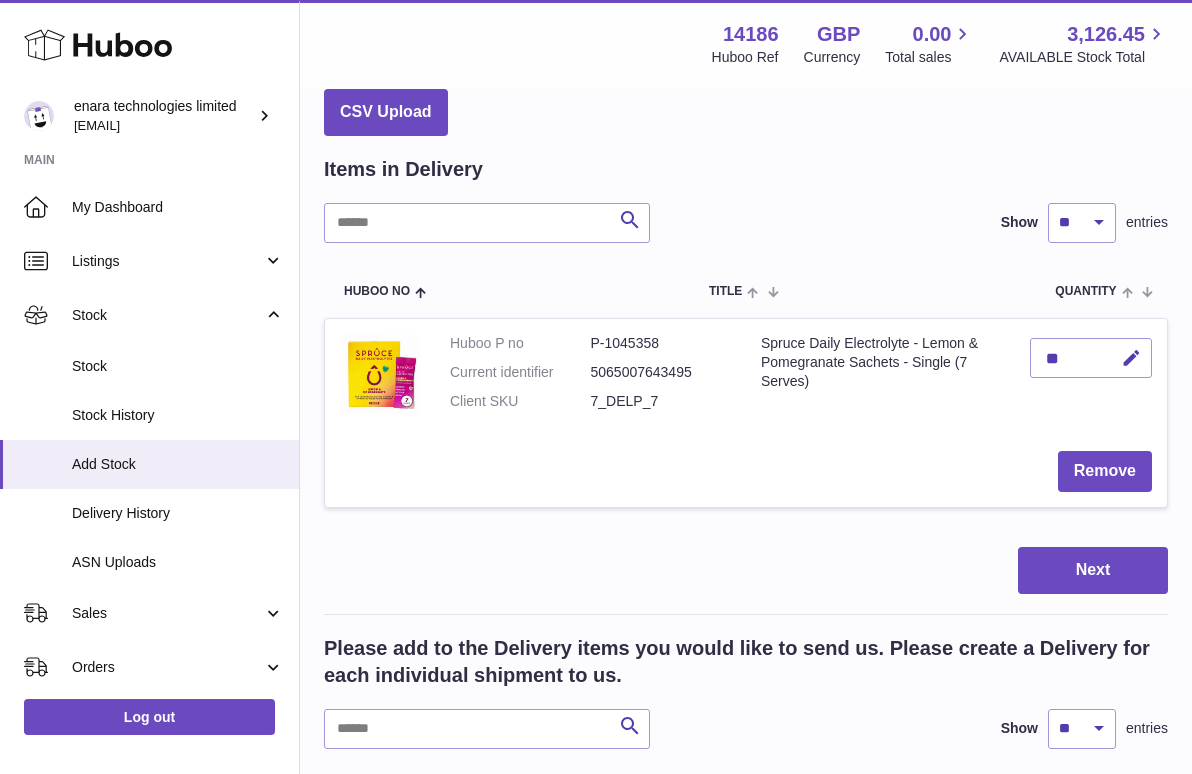 scroll, scrollTop: 116, scrollLeft: 0, axis: vertical 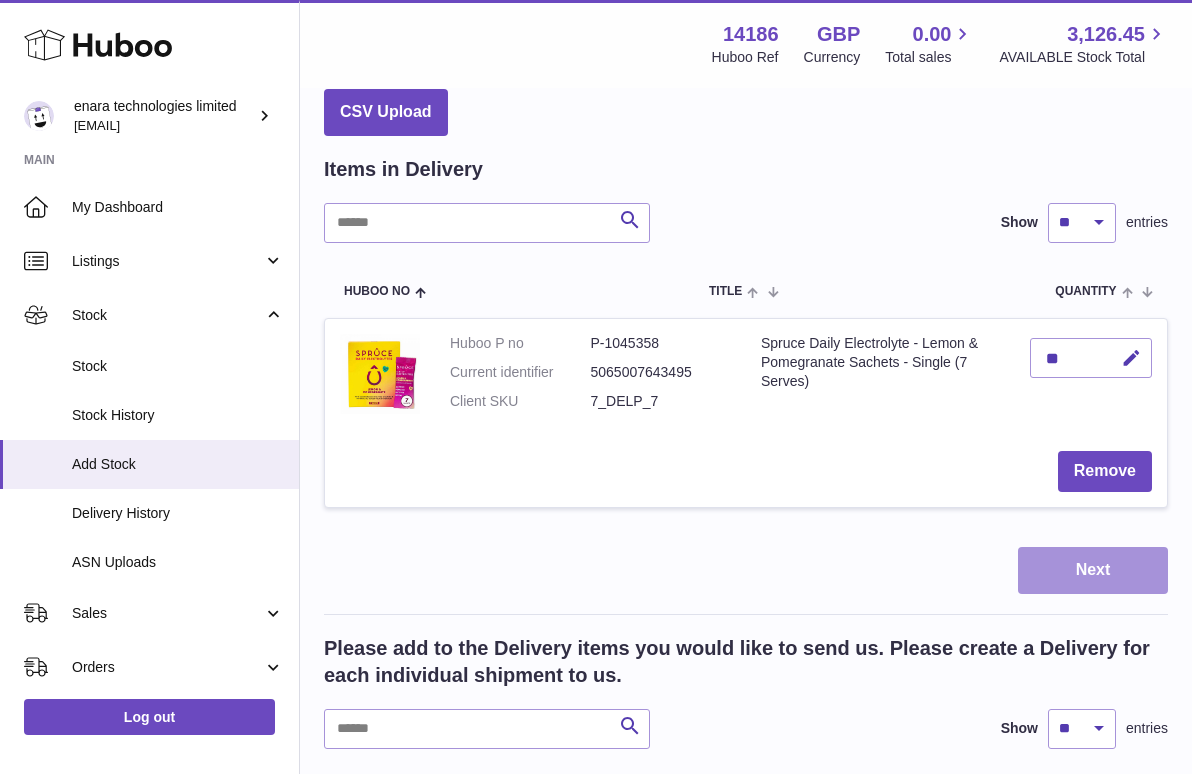 click on "Next" at bounding box center (1093, 570) 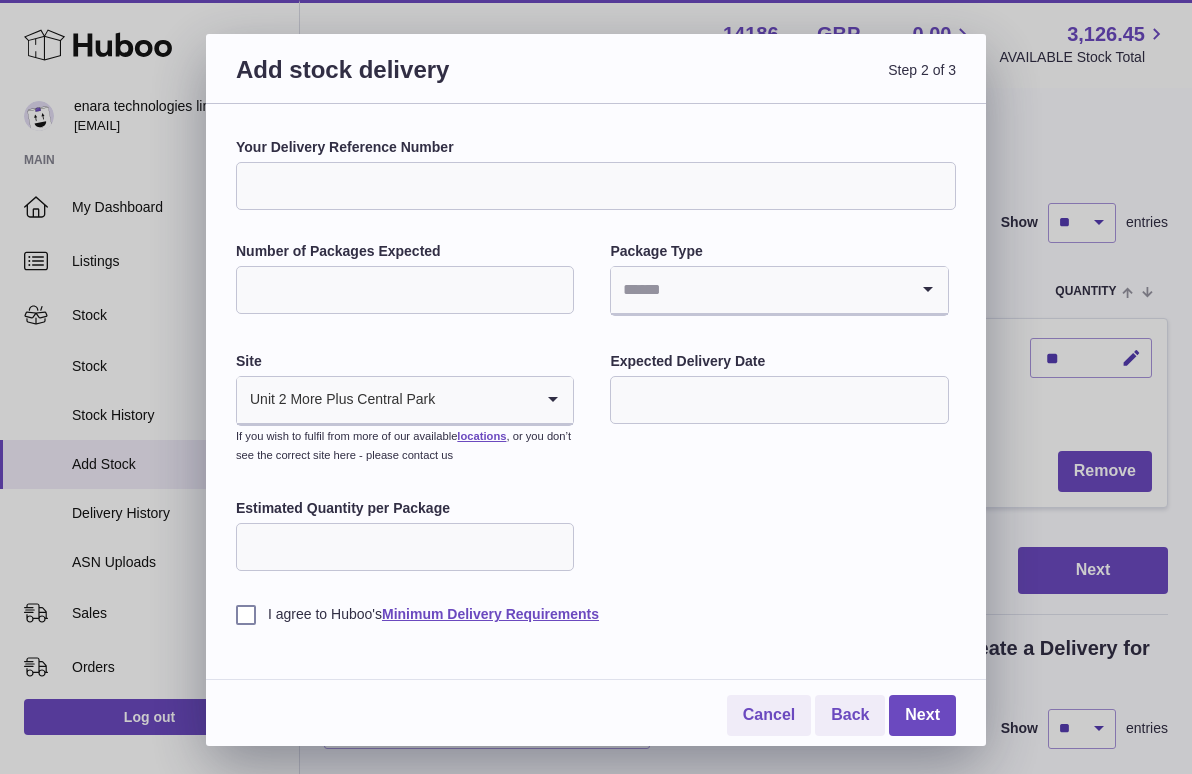 click on "Your Delivery Reference Number" at bounding box center (596, 186) 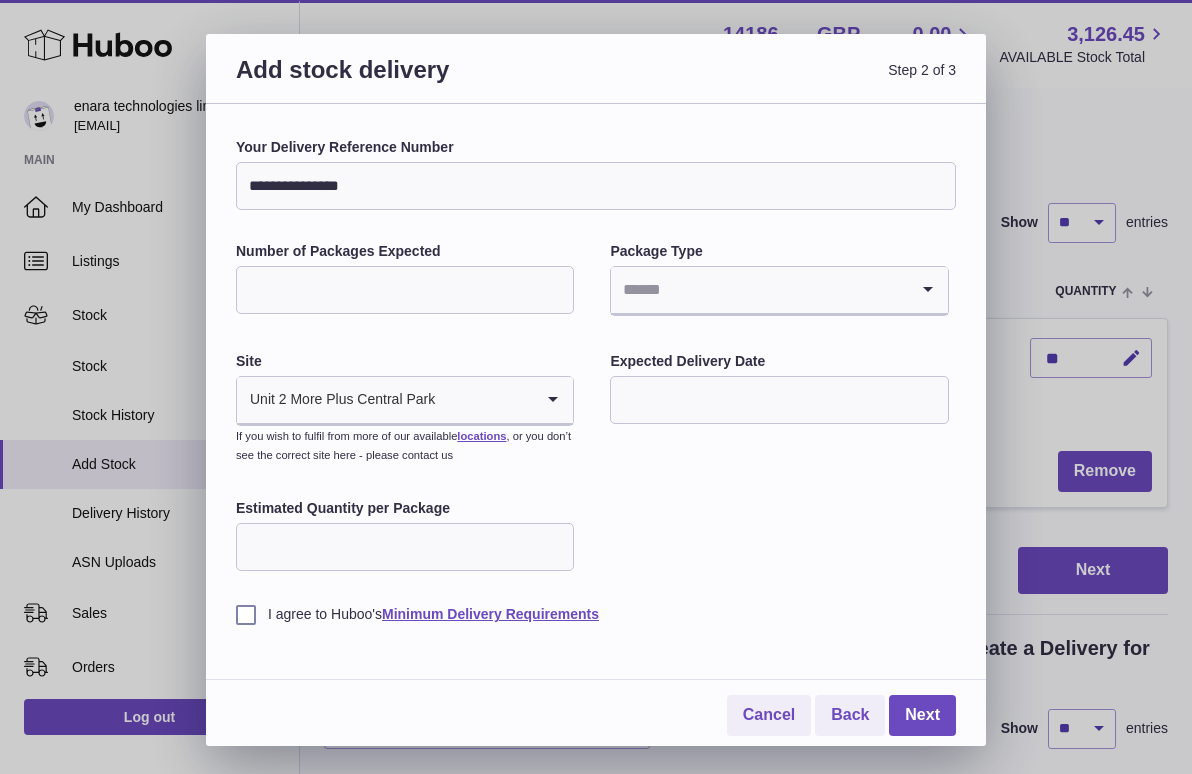 drag, startPoint x: 394, startPoint y: 181, endPoint x: 96, endPoint y: 176, distance: 298.04193 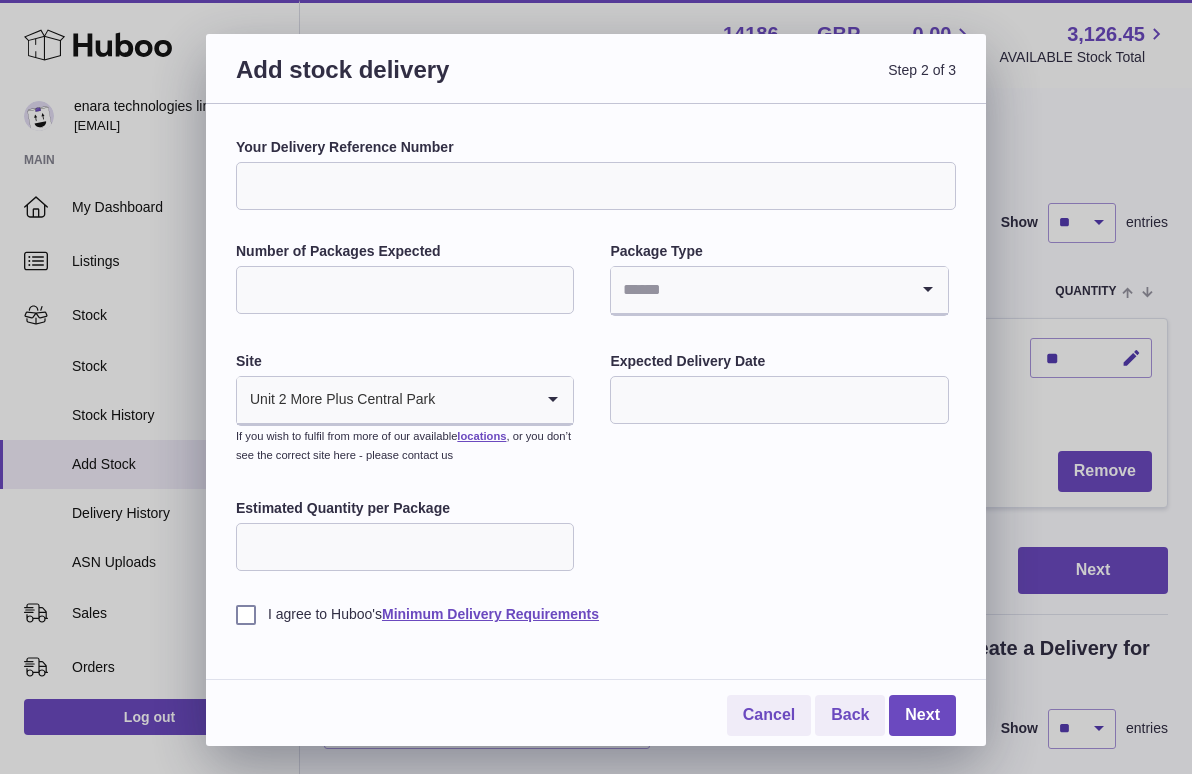 click on "*" at bounding box center (405, 290) 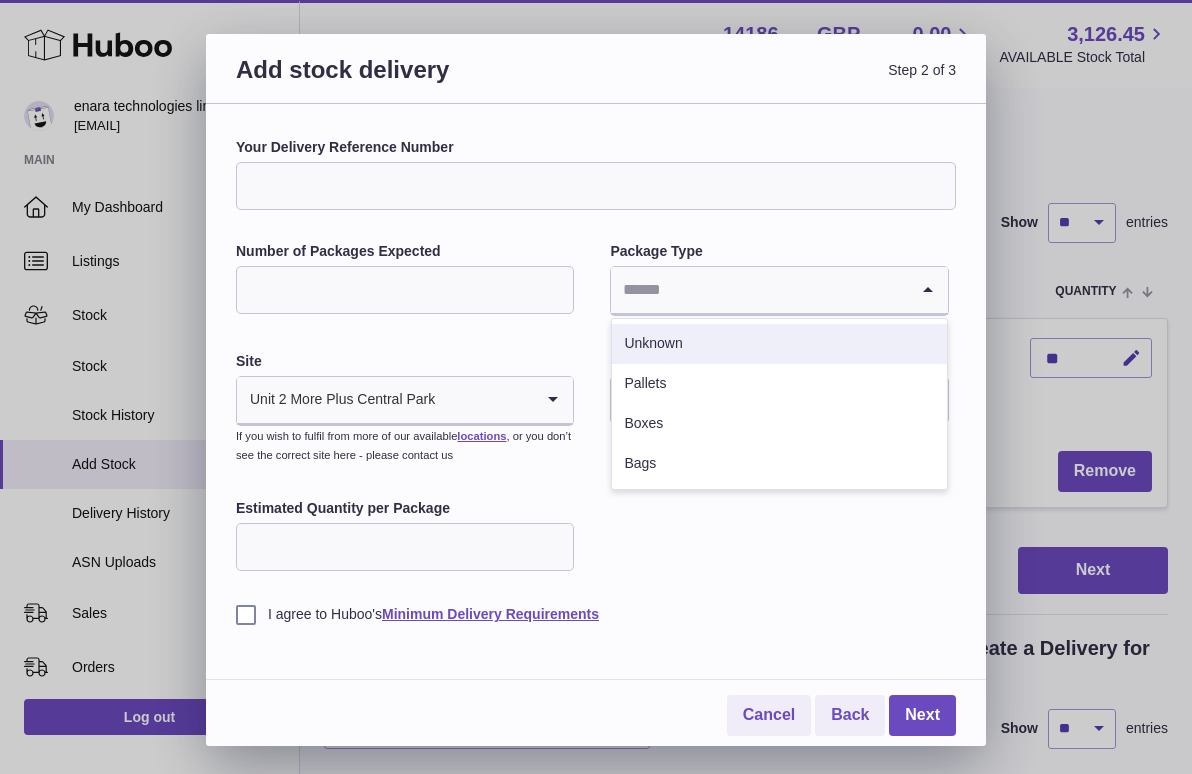 click on "Unknown" at bounding box center [779, 344] 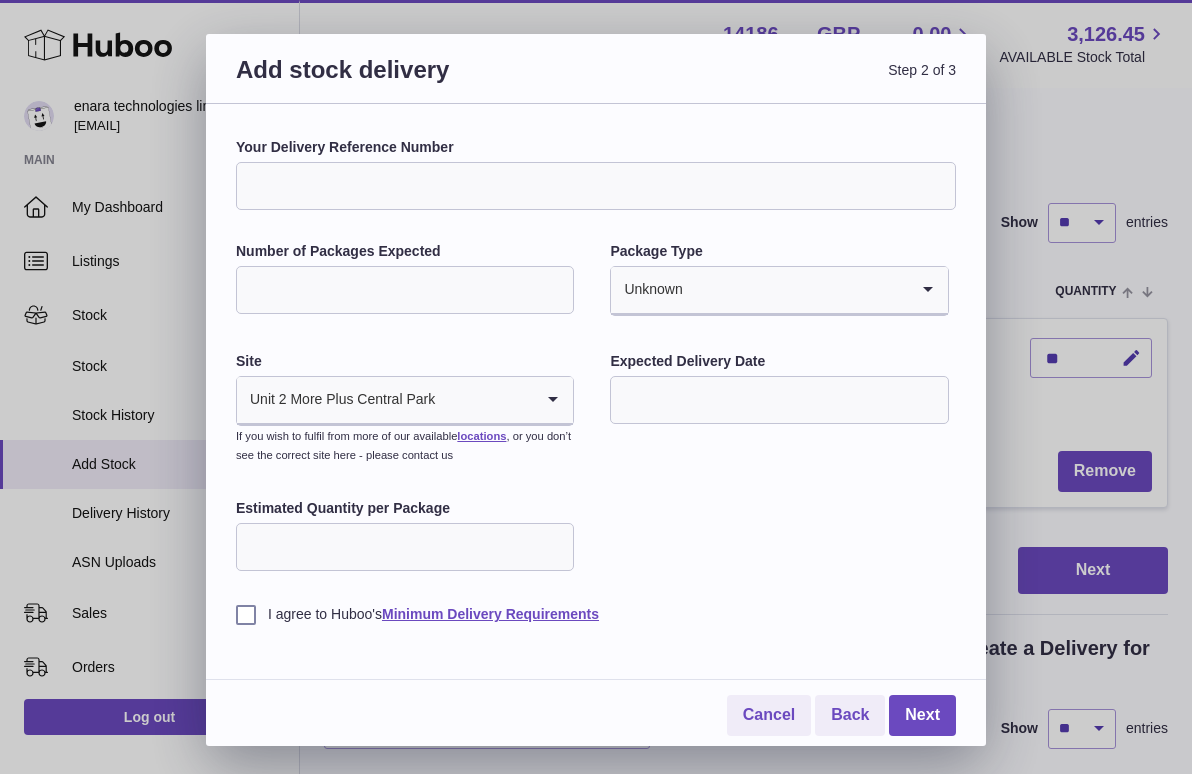 click at bounding box center [779, 400] 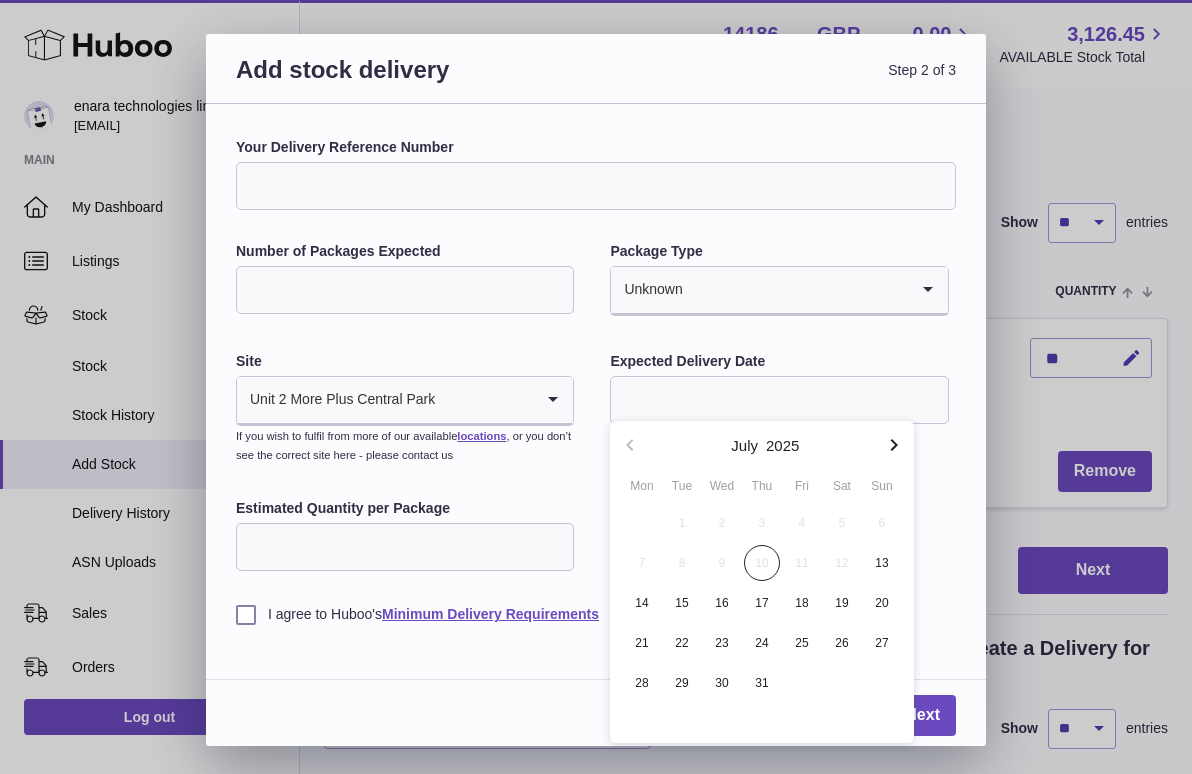 click at bounding box center (779, 400) 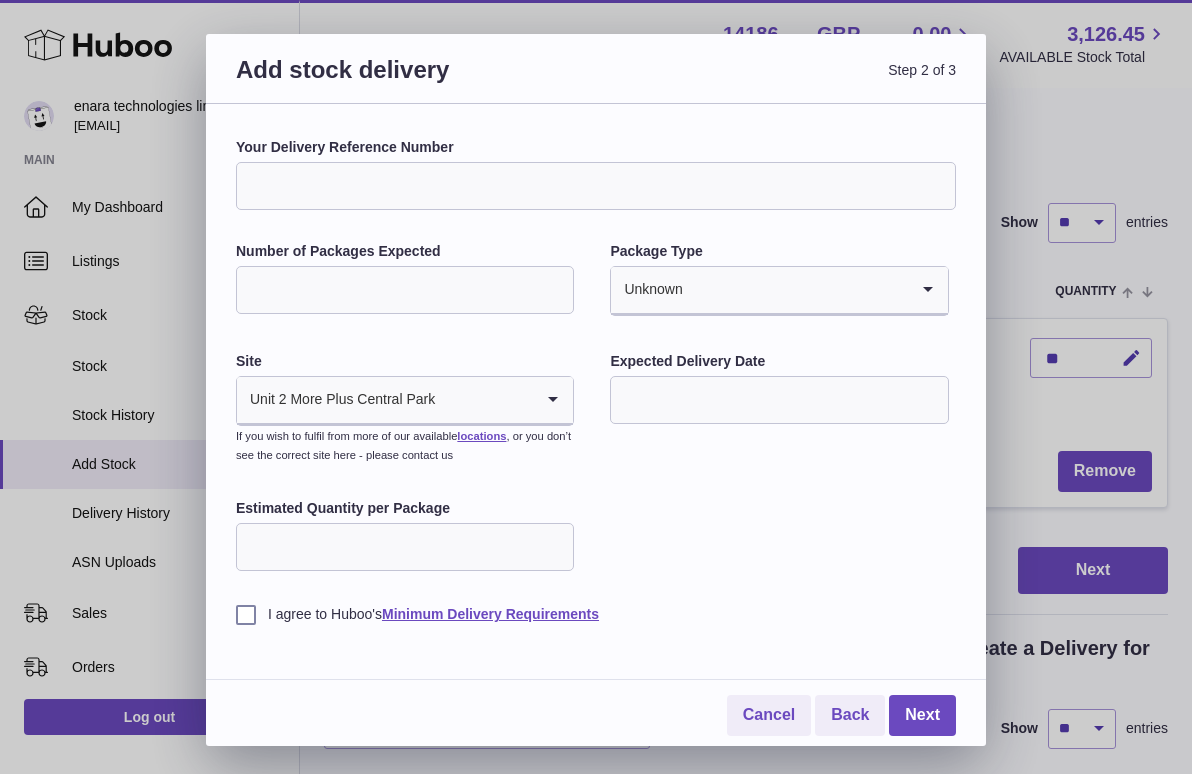 click on "Estimated Quantity per Package" at bounding box center (405, 547) 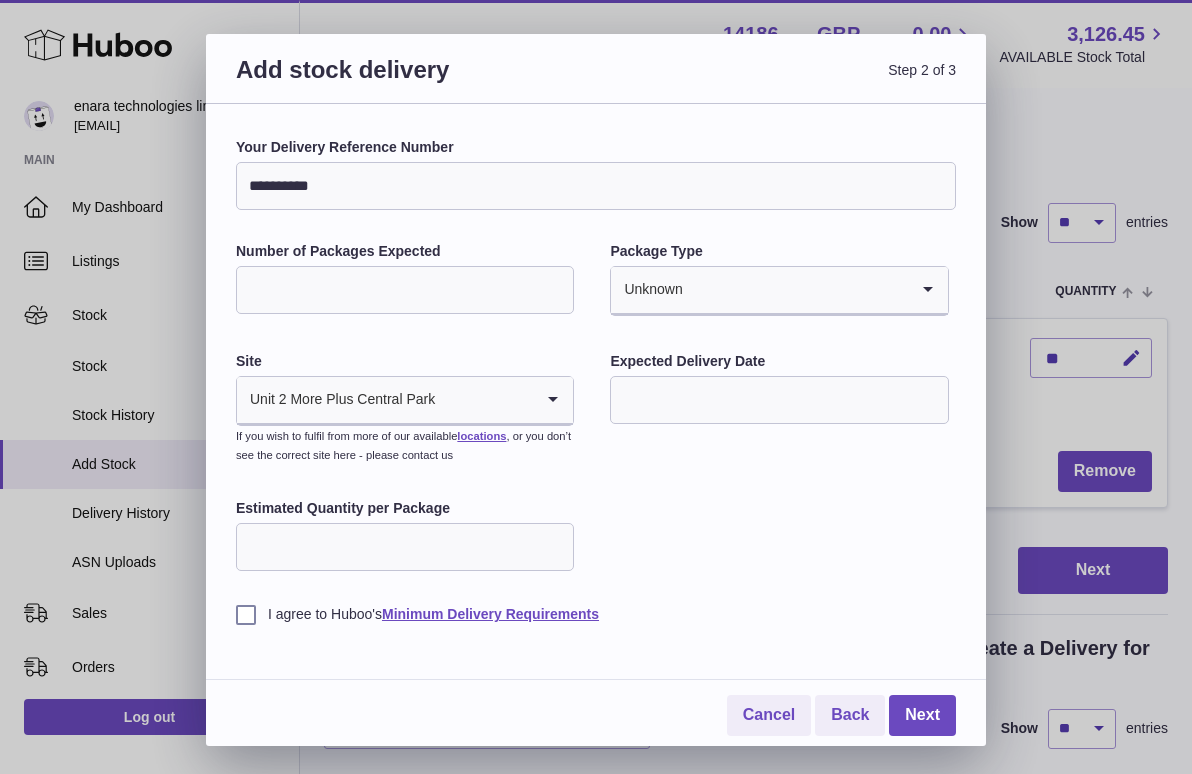 click on "**********" at bounding box center [596, 186] 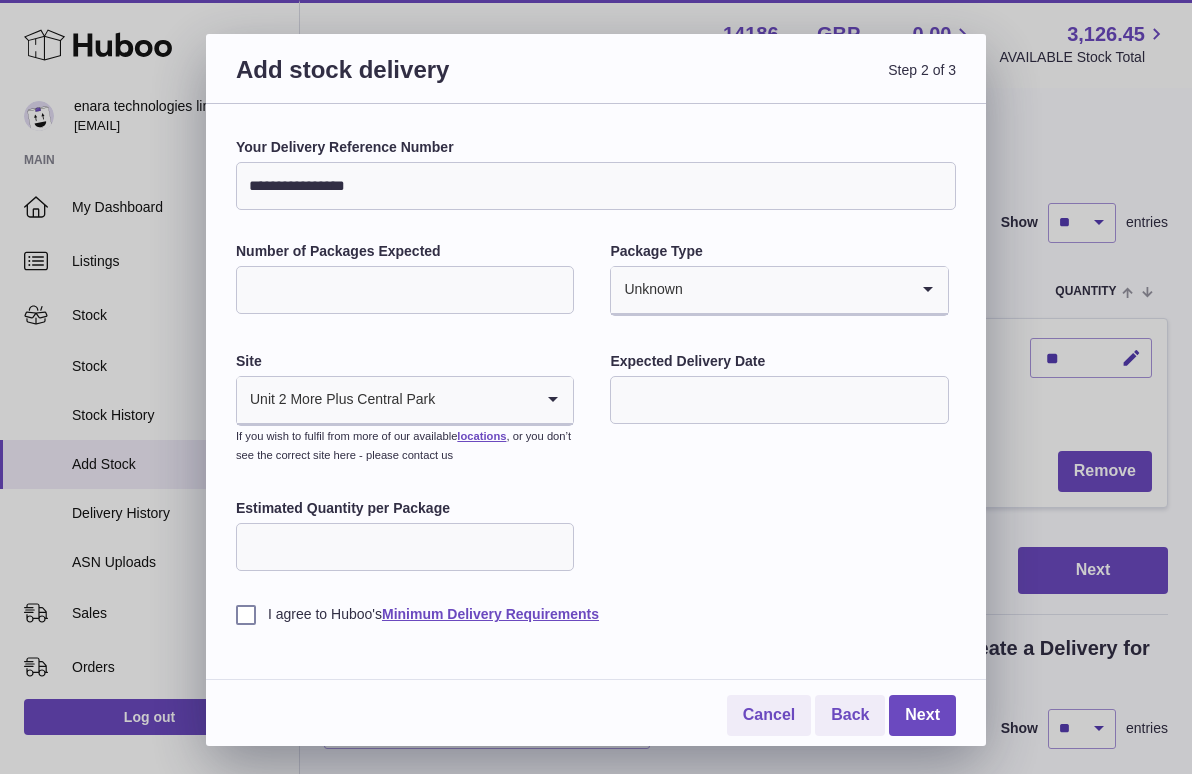 drag, startPoint x: 406, startPoint y: 193, endPoint x: 135, endPoint y: 143, distance: 275.57394 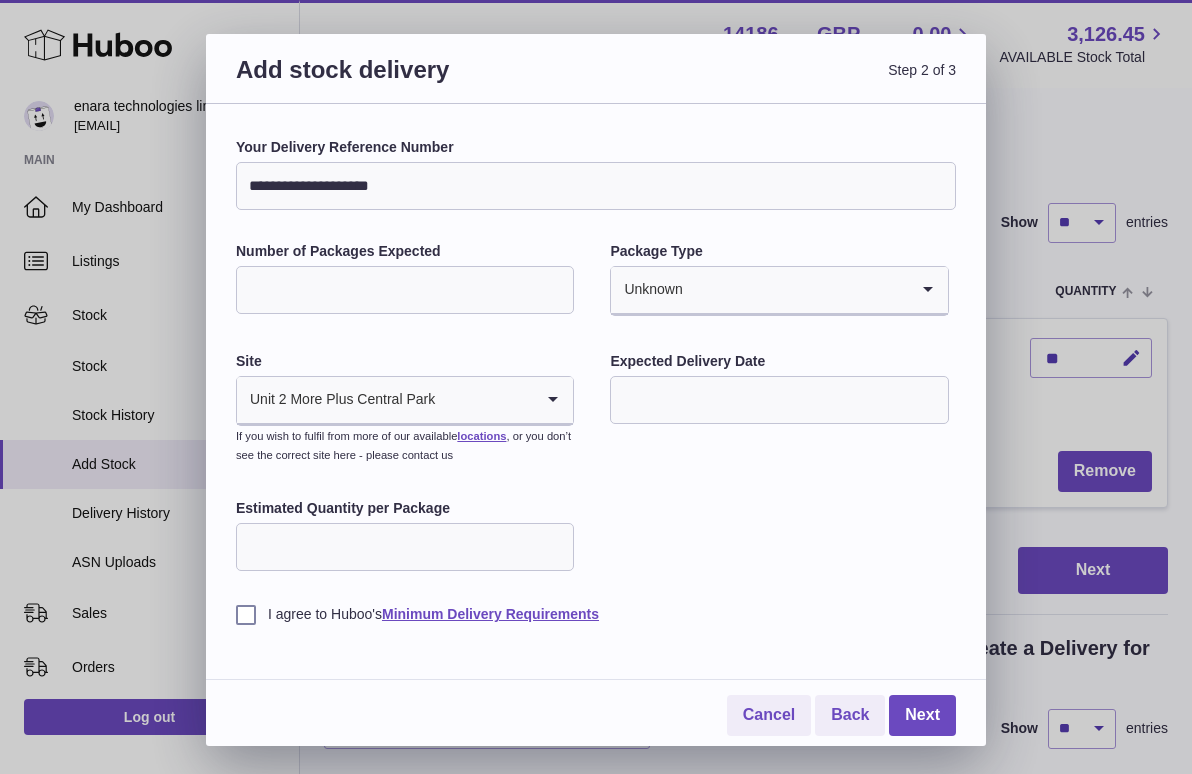 drag, startPoint x: 420, startPoint y: 188, endPoint x: 168, endPoint y: 156, distance: 254.02362 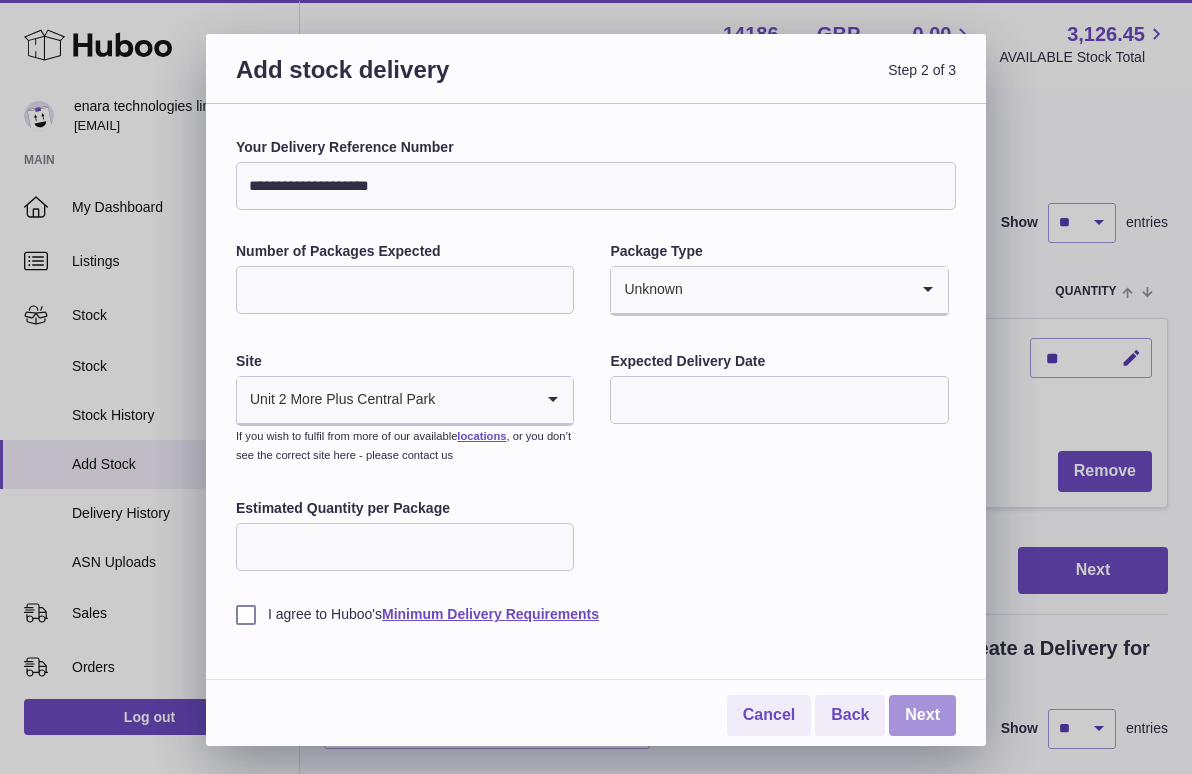 type on "**********" 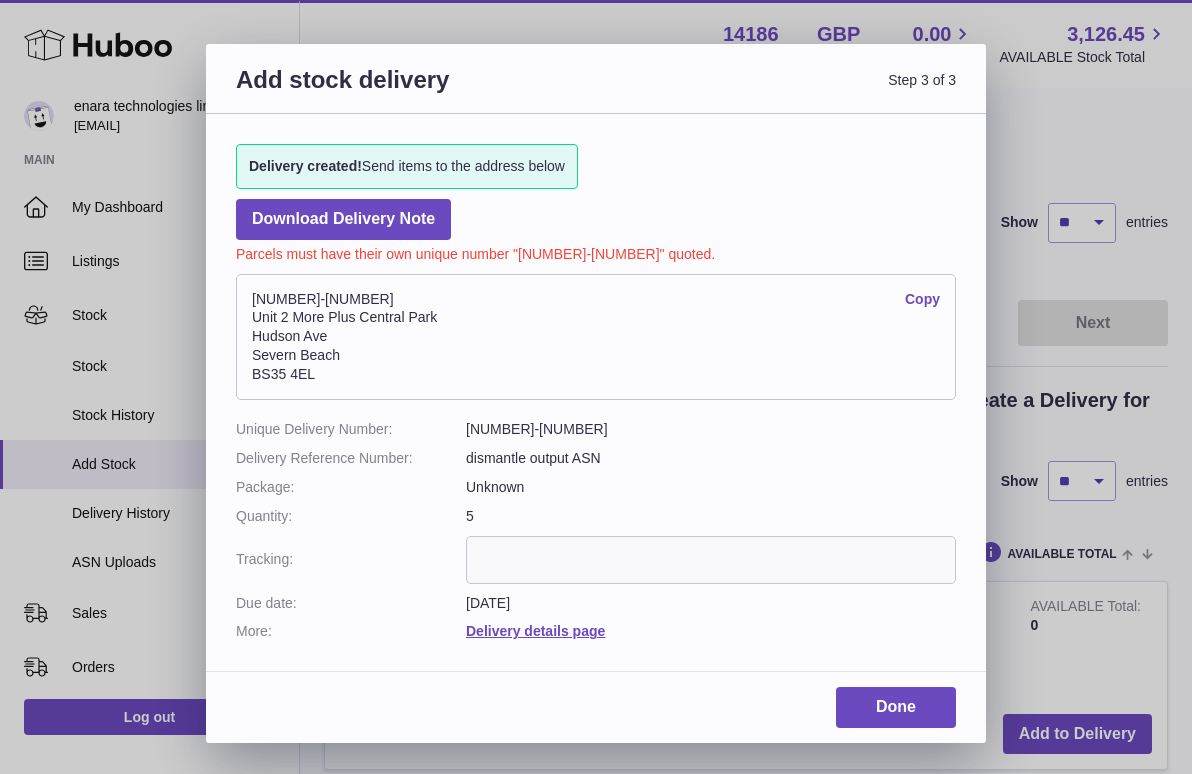 click on "Copy" at bounding box center [922, 299] 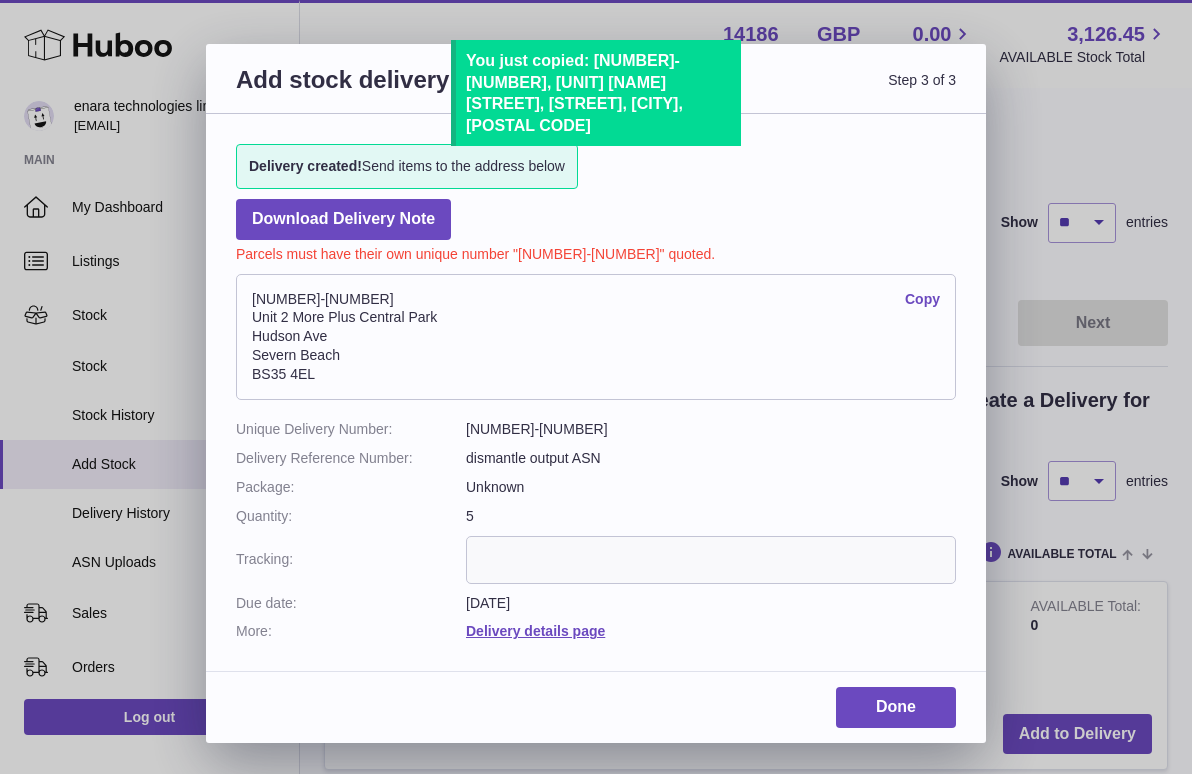 drag, startPoint x: 345, startPoint y: 298, endPoint x: 230, endPoint y: 298, distance: 115 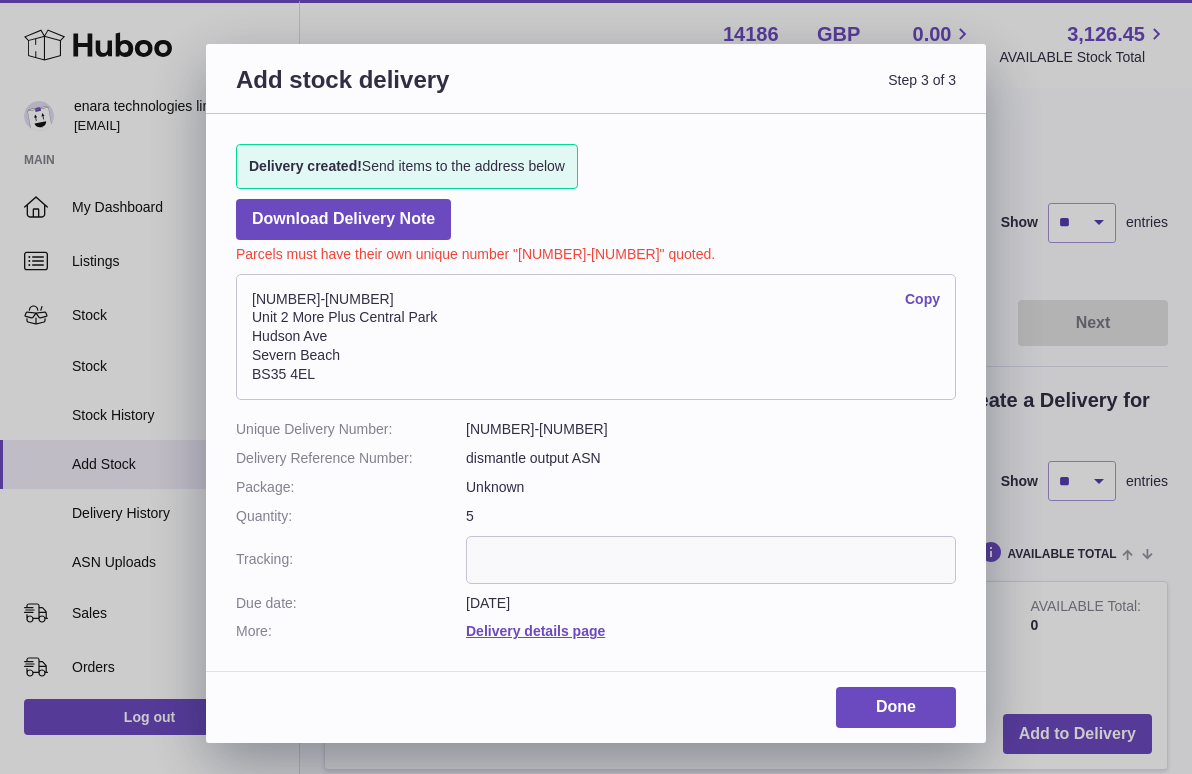 copy on "14186-198415" 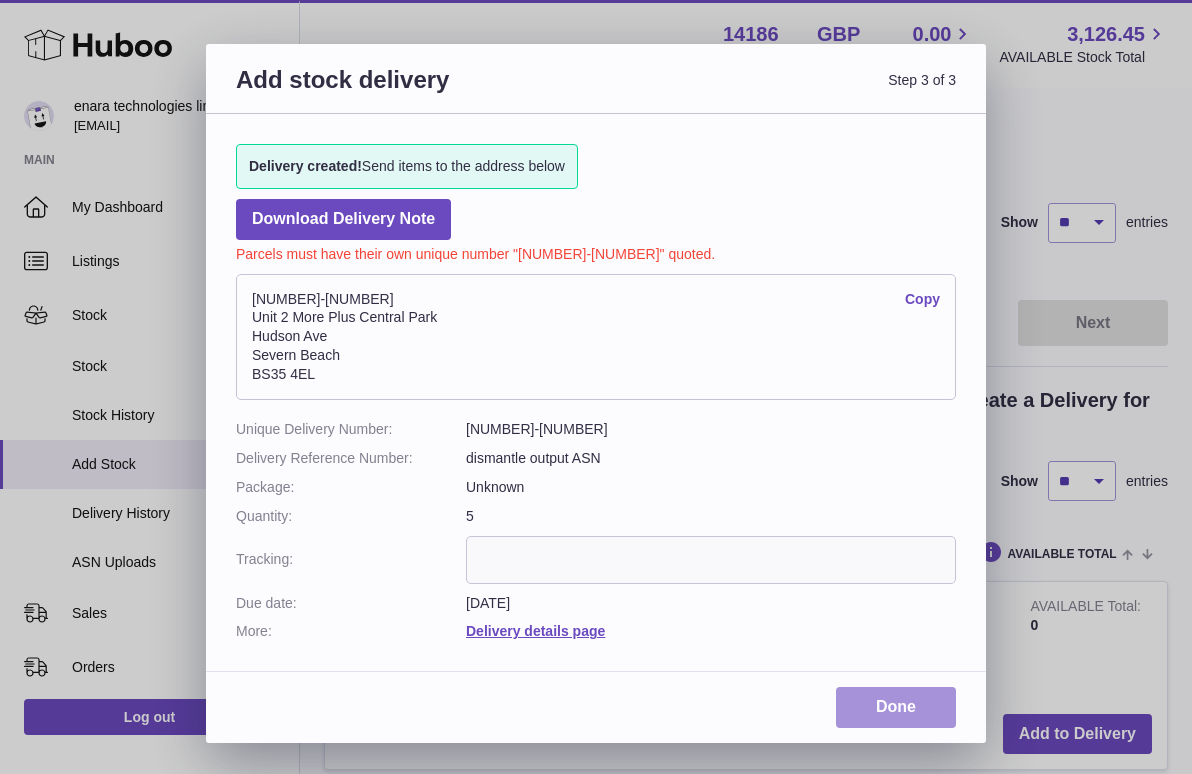 click on "Done" at bounding box center [896, 707] 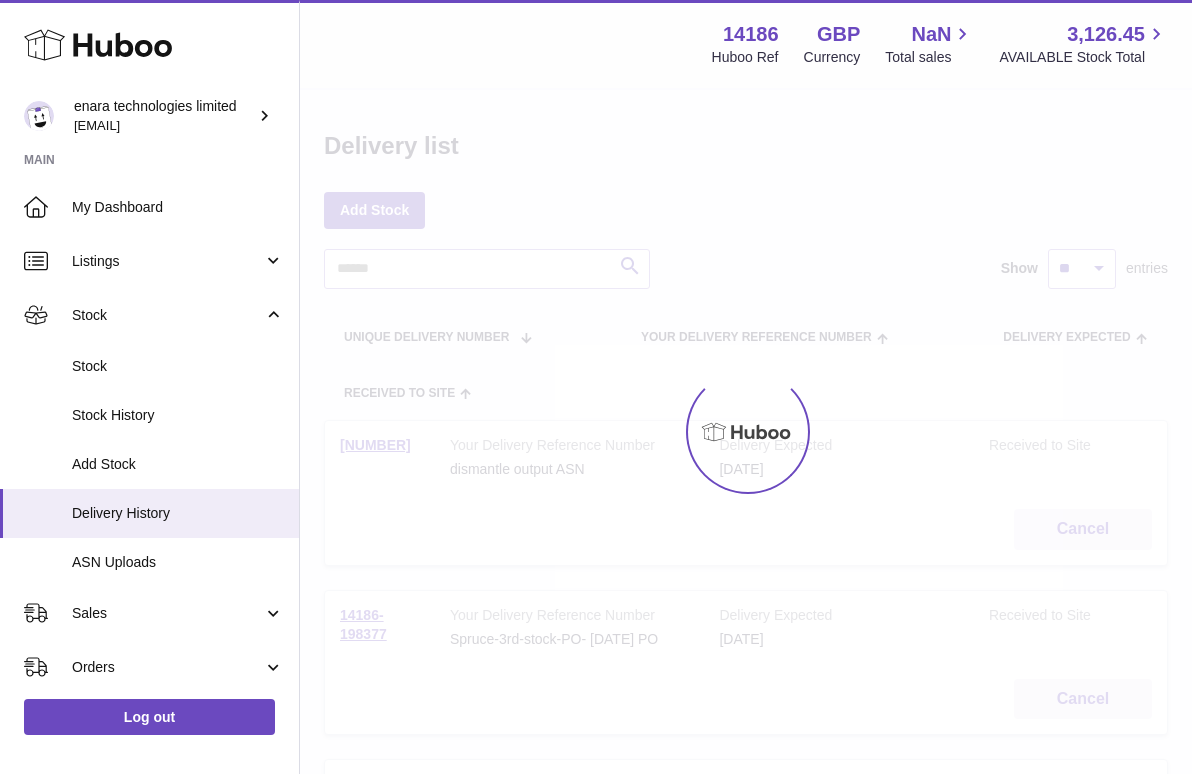 scroll, scrollTop: 0, scrollLeft: 0, axis: both 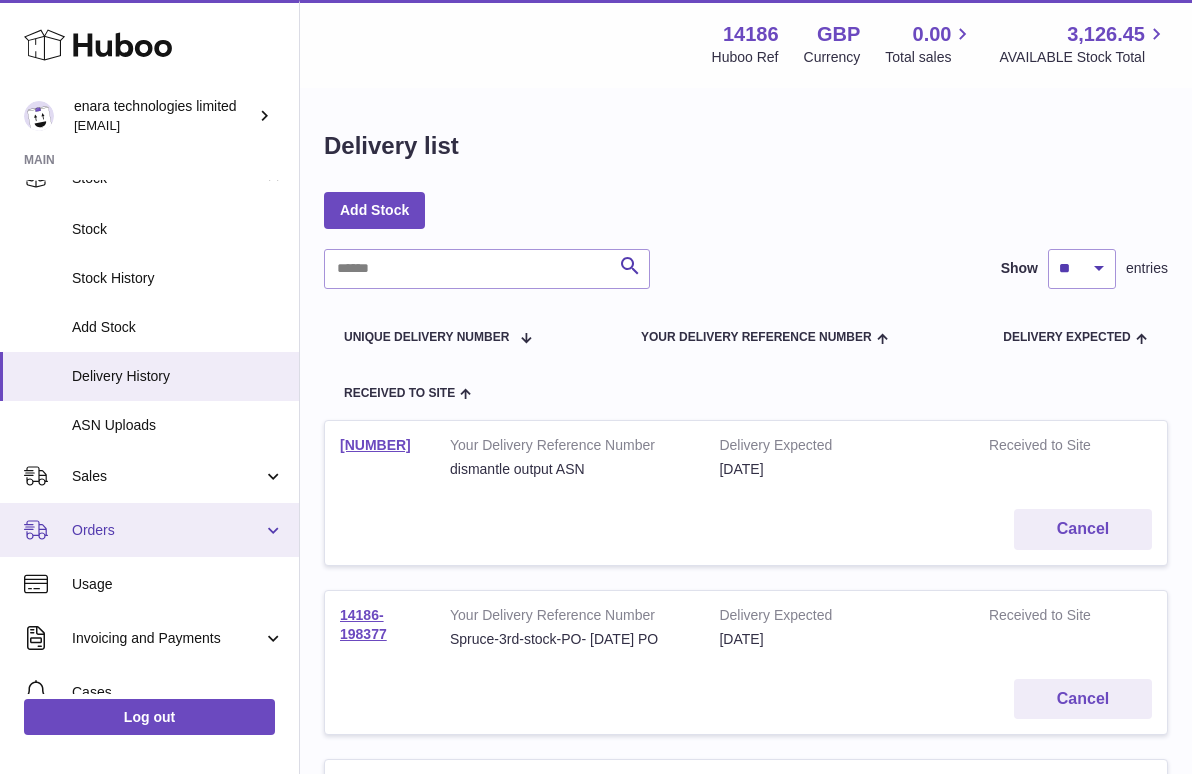 click on "Orders" at bounding box center [167, 530] 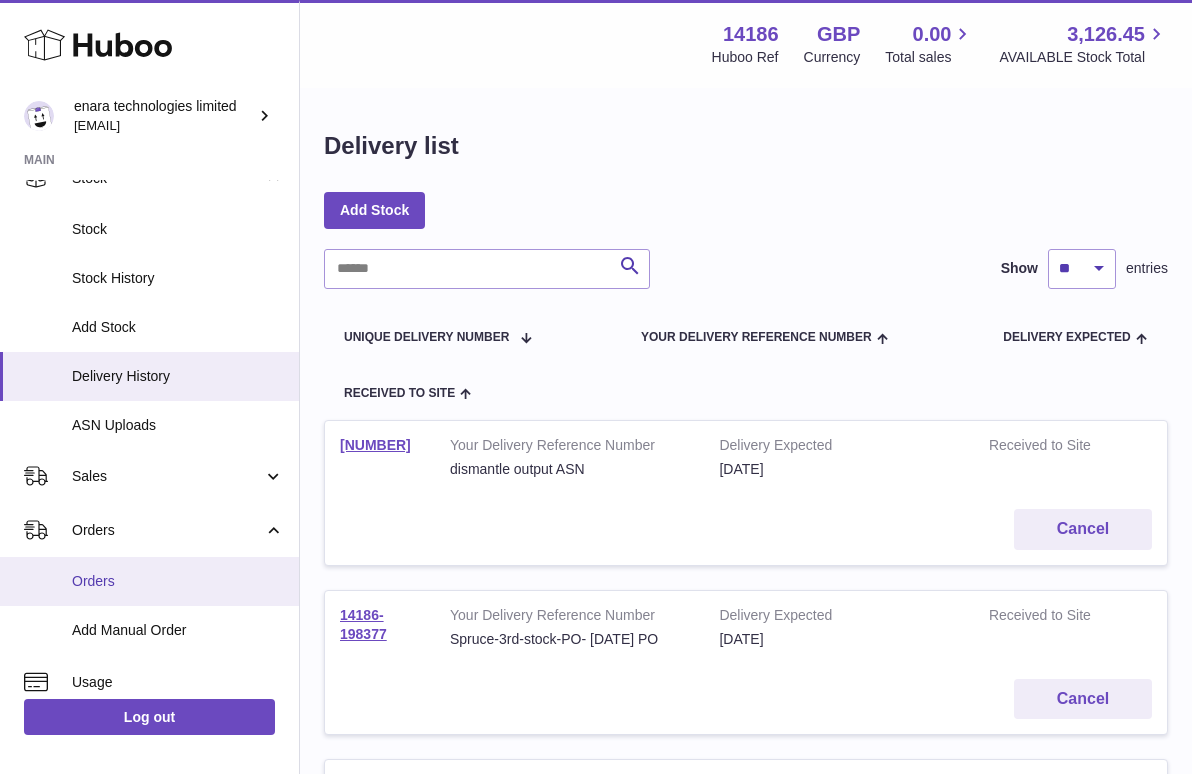 click on "Orders" at bounding box center (178, 581) 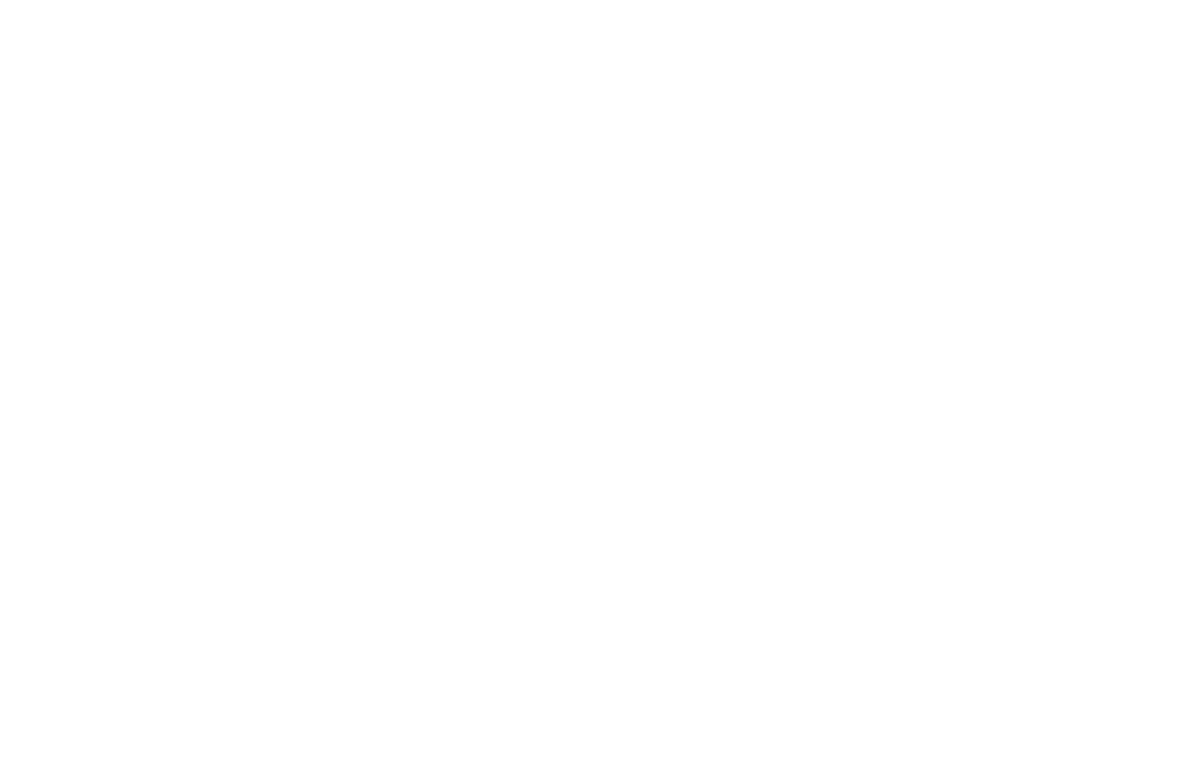 scroll, scrollTop: 0, scrollLeft: 0, axis: both 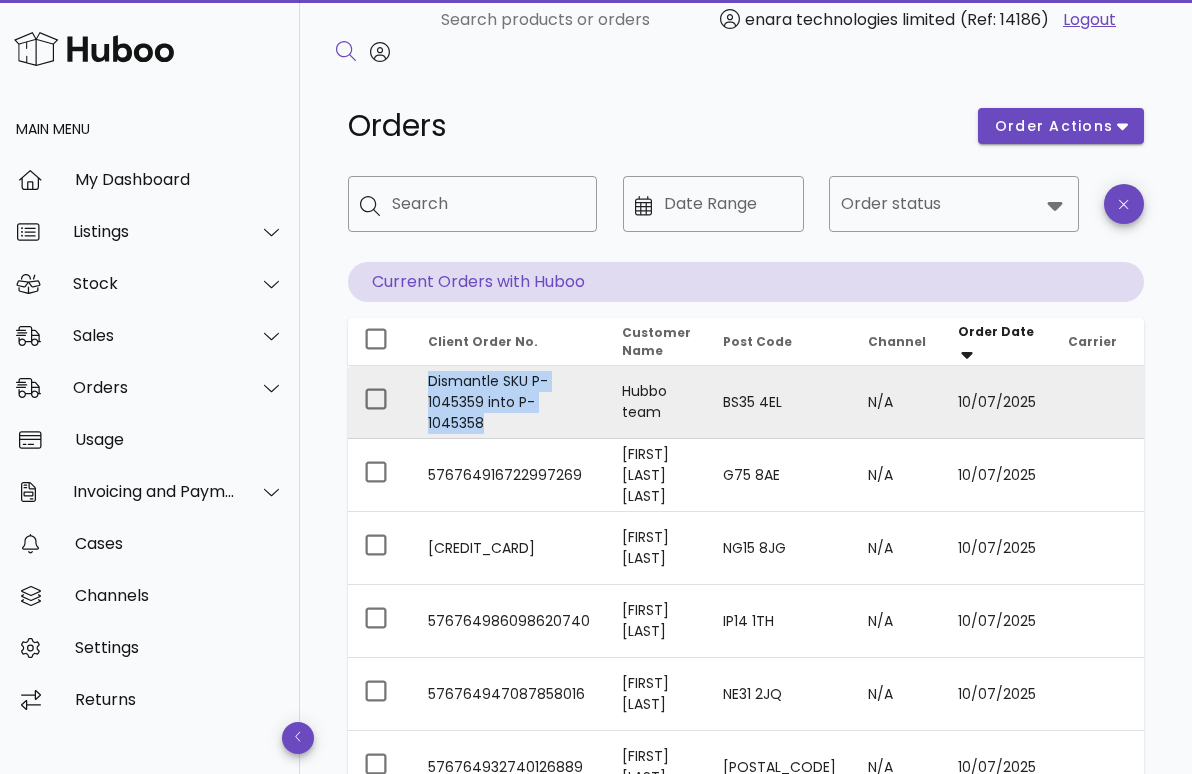 drag, startPoint x: 500, startPoint y: 423, endPoint x: 419, endPoint y: 383, distance: 90.33826 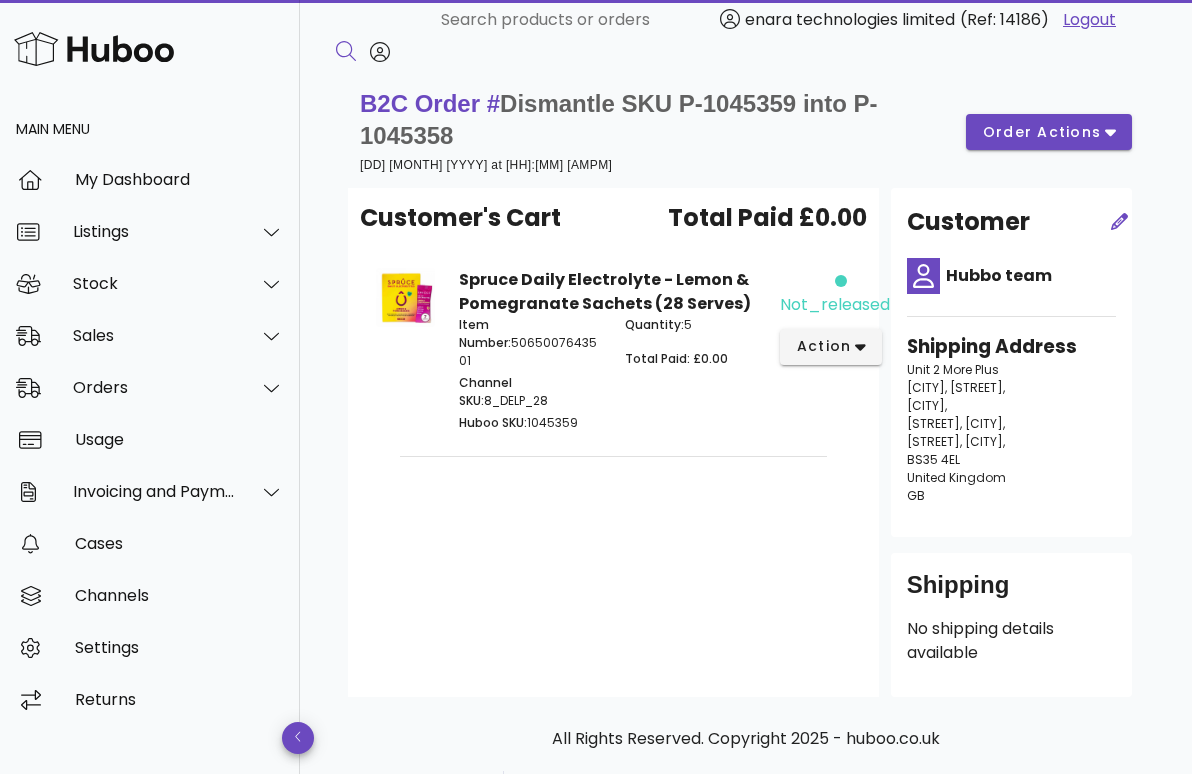 drag, startPoint x: 508, startPoint y: 100, endPoint x: 510, endPoint y: 137, distance: 37.054016 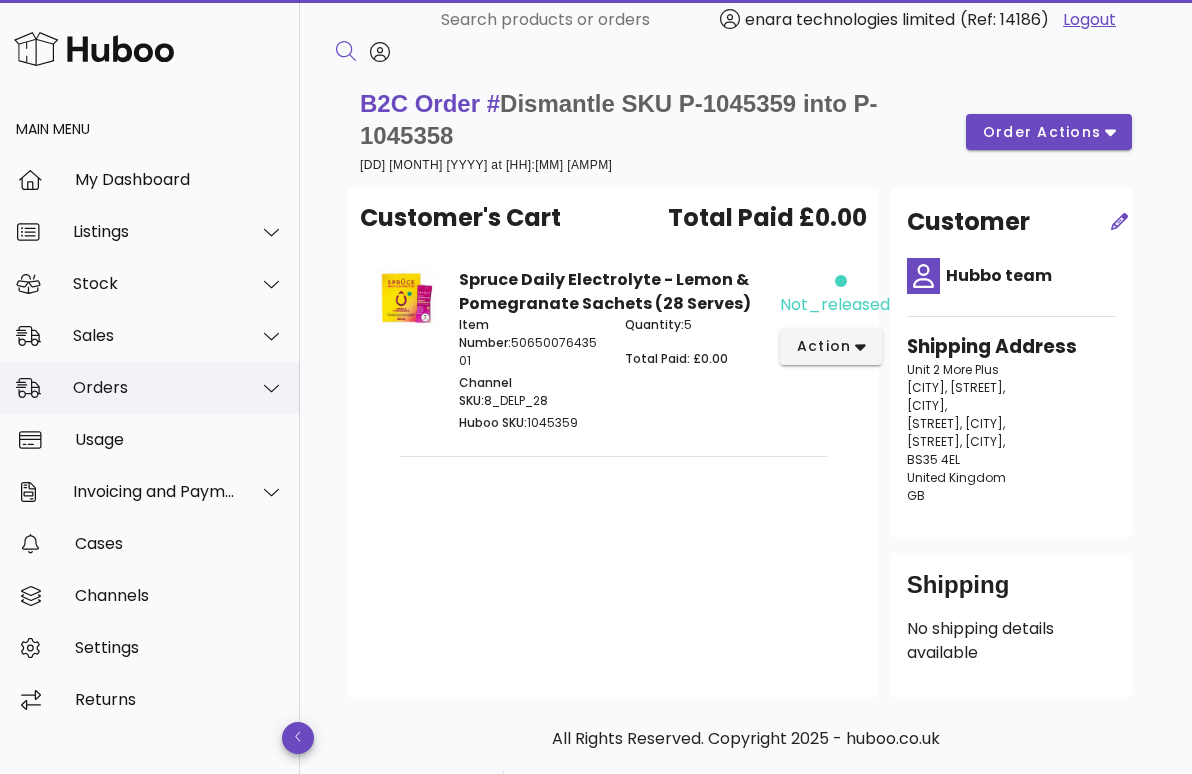 click on "Orders" at bounding box center [154, 387] 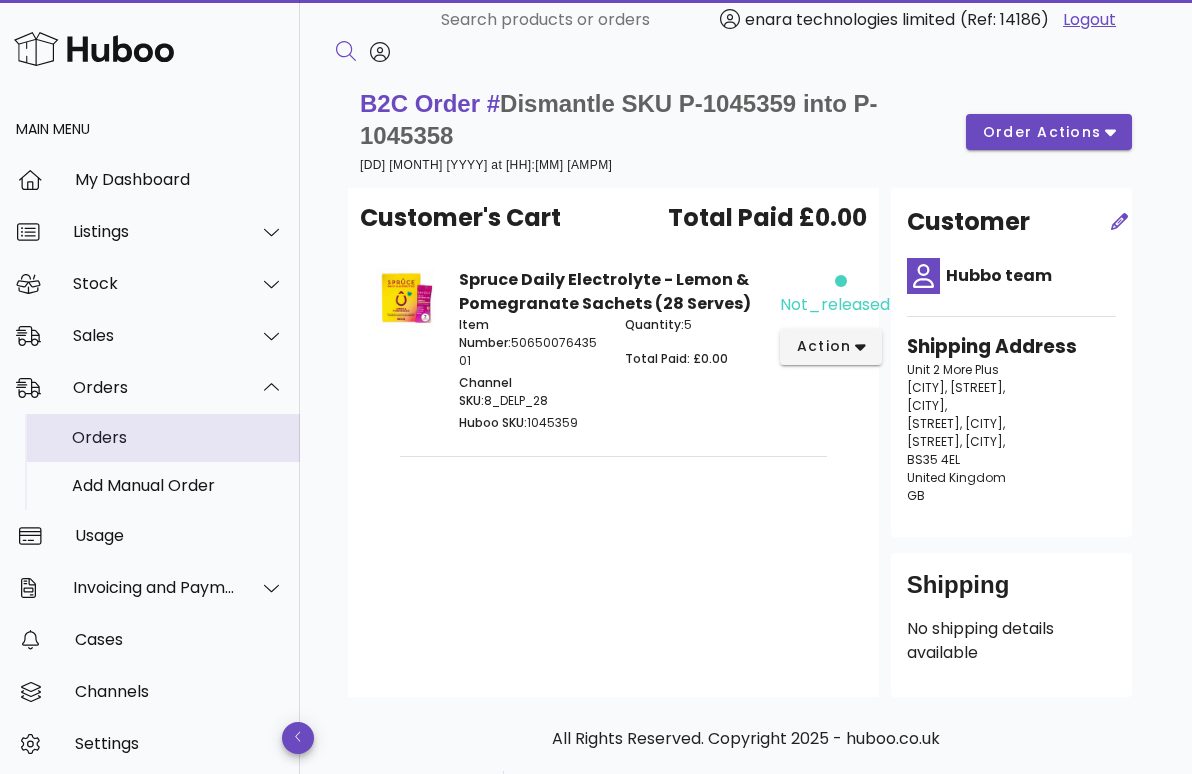 click on "Orders" at bounding box center (178, 437) 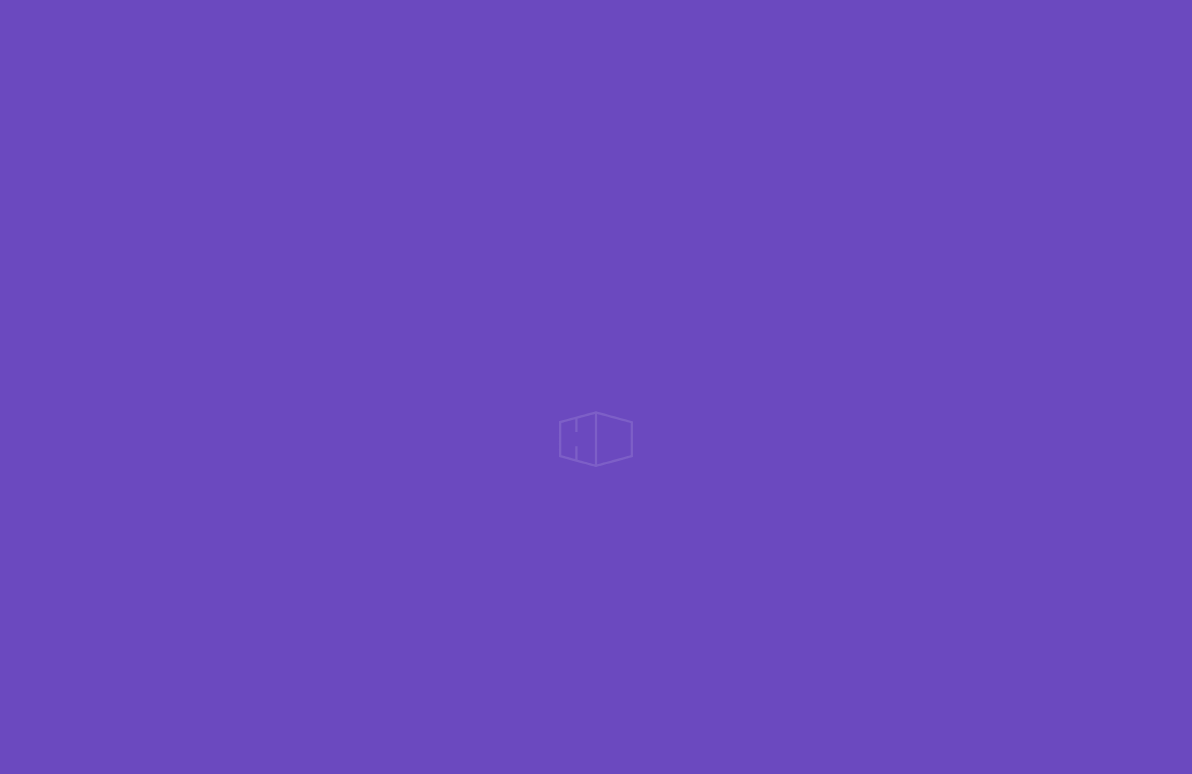 scroll, scrollTop: 0, scrollLeft: 0, axis: both 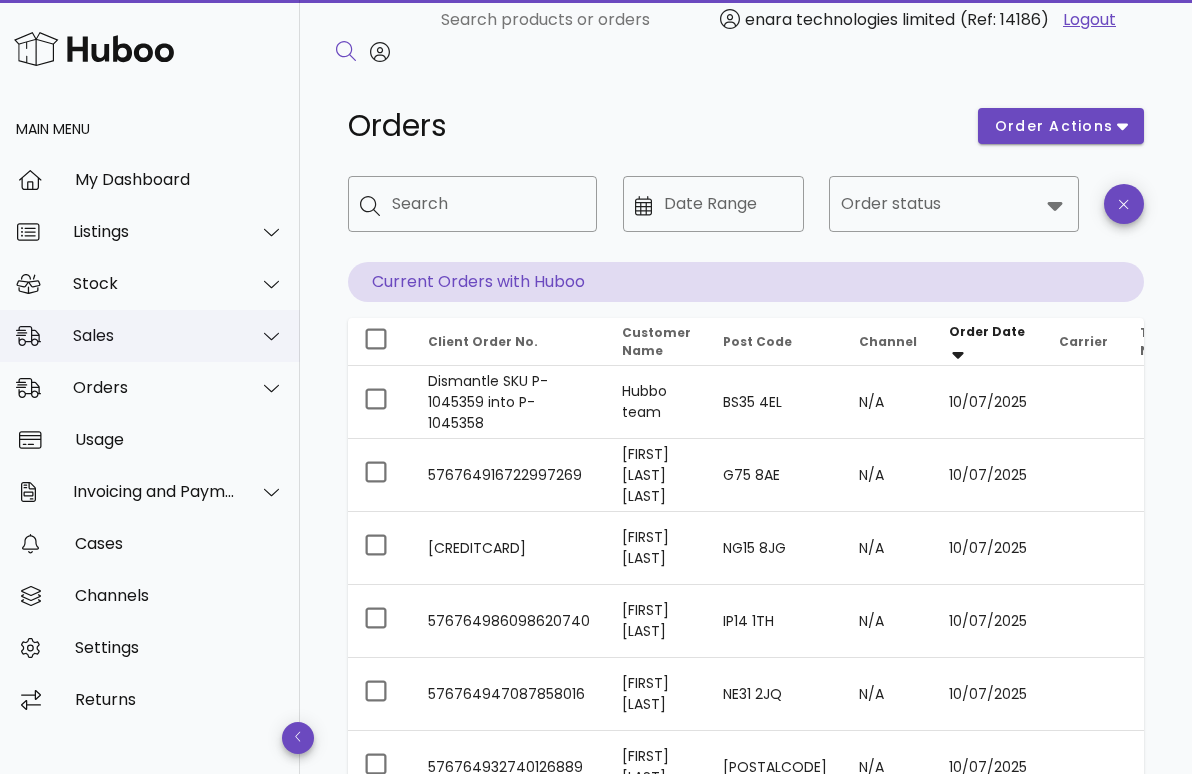 click on "Sales" at bounding box center [154, 335] 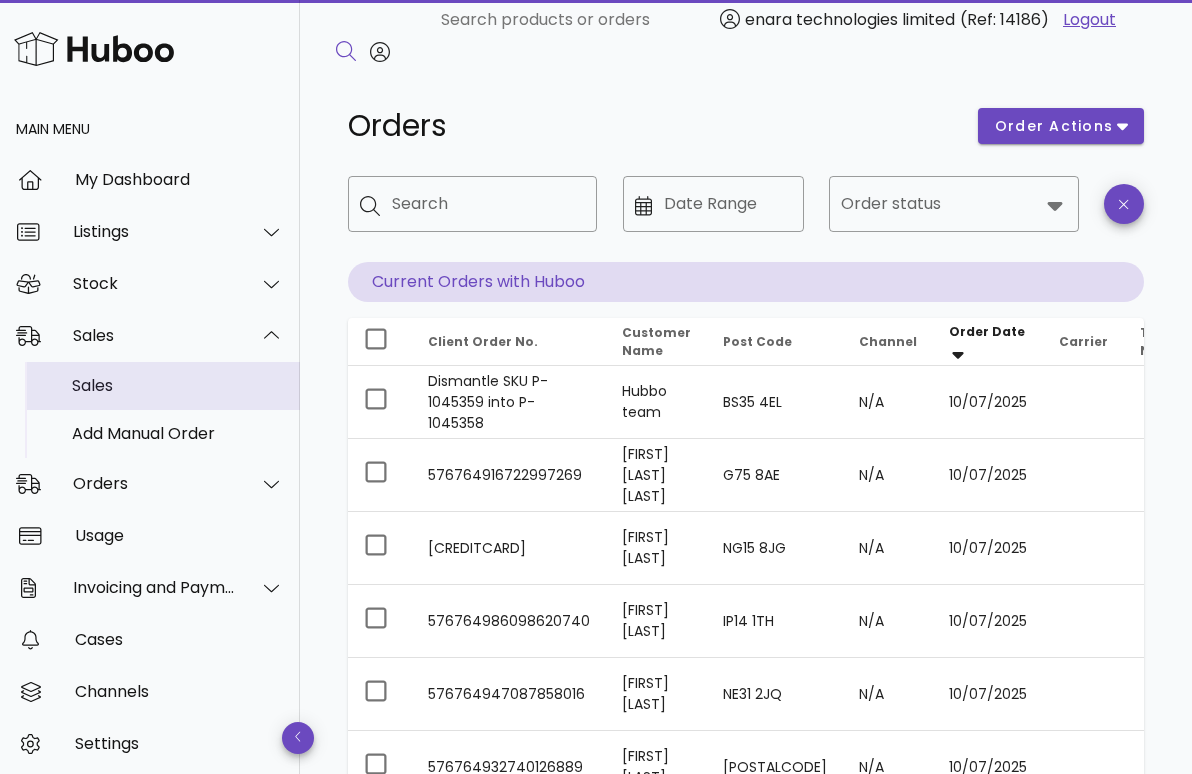 click on "Sales" at bounding box center (178, 385) 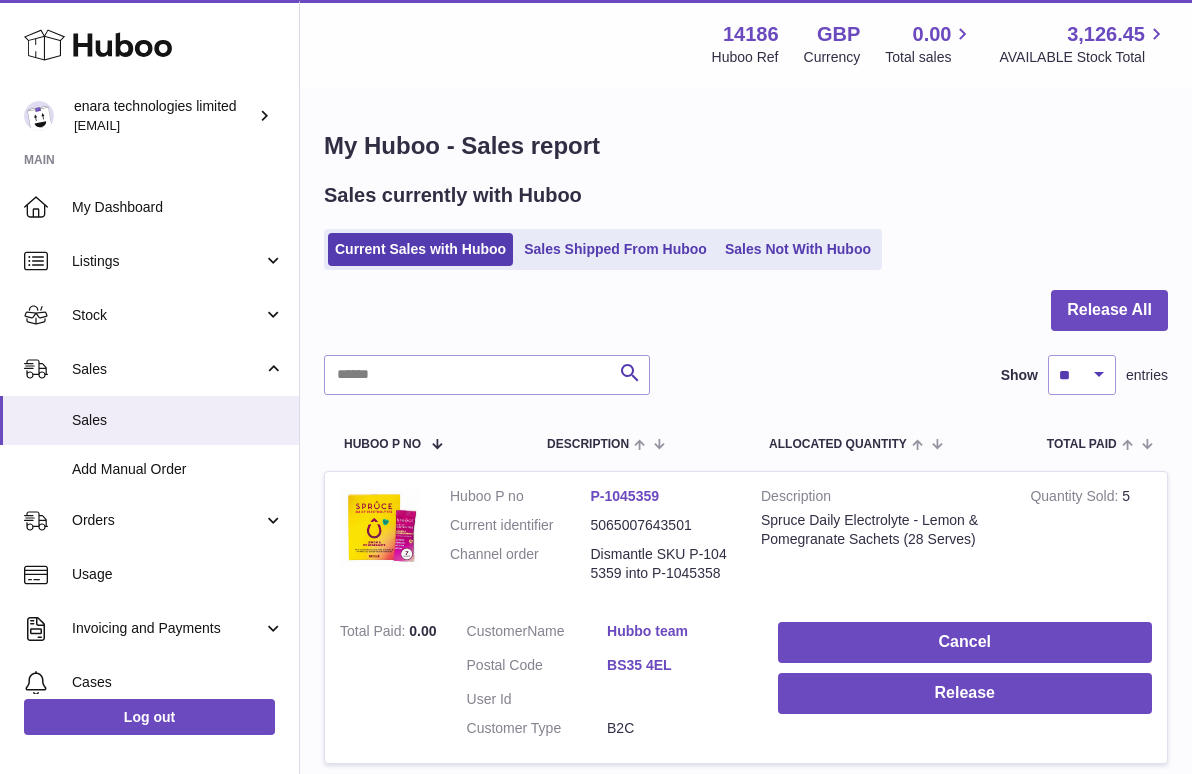 scroll, scrollTop: 0, scrollLeft: 0, axis: both 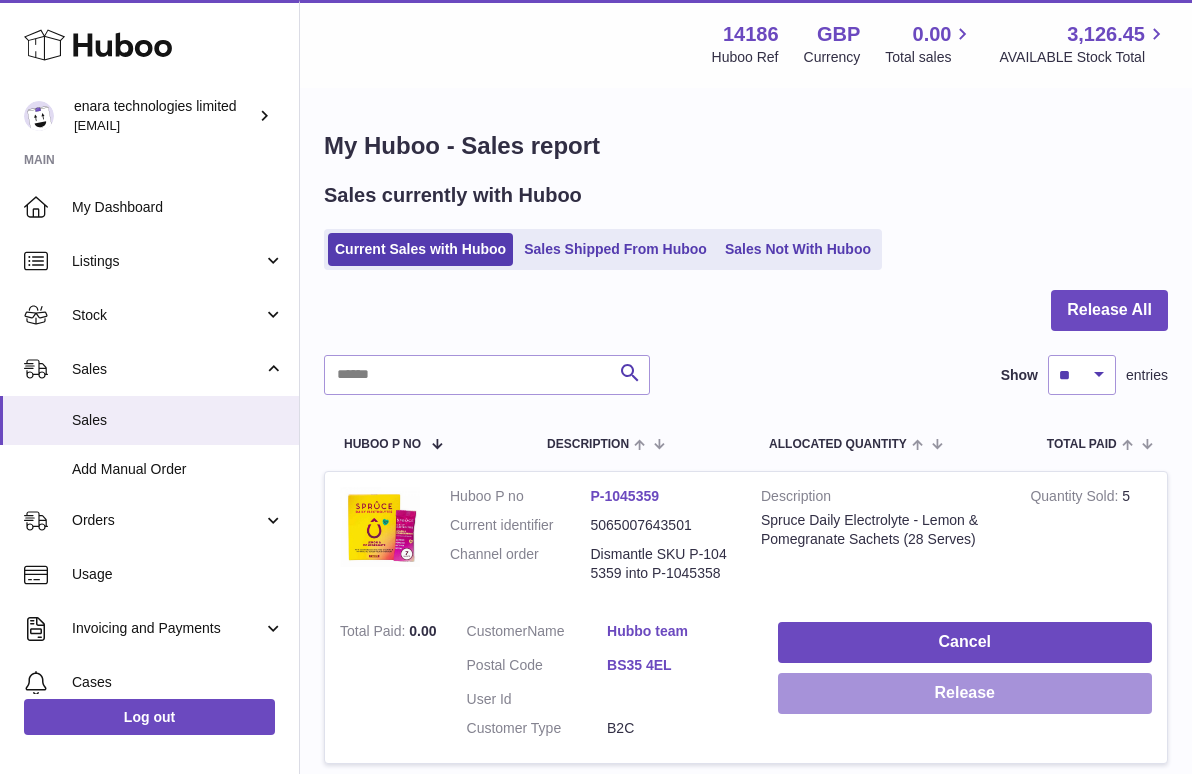 click on "Release" at bounding box center (965, 693) 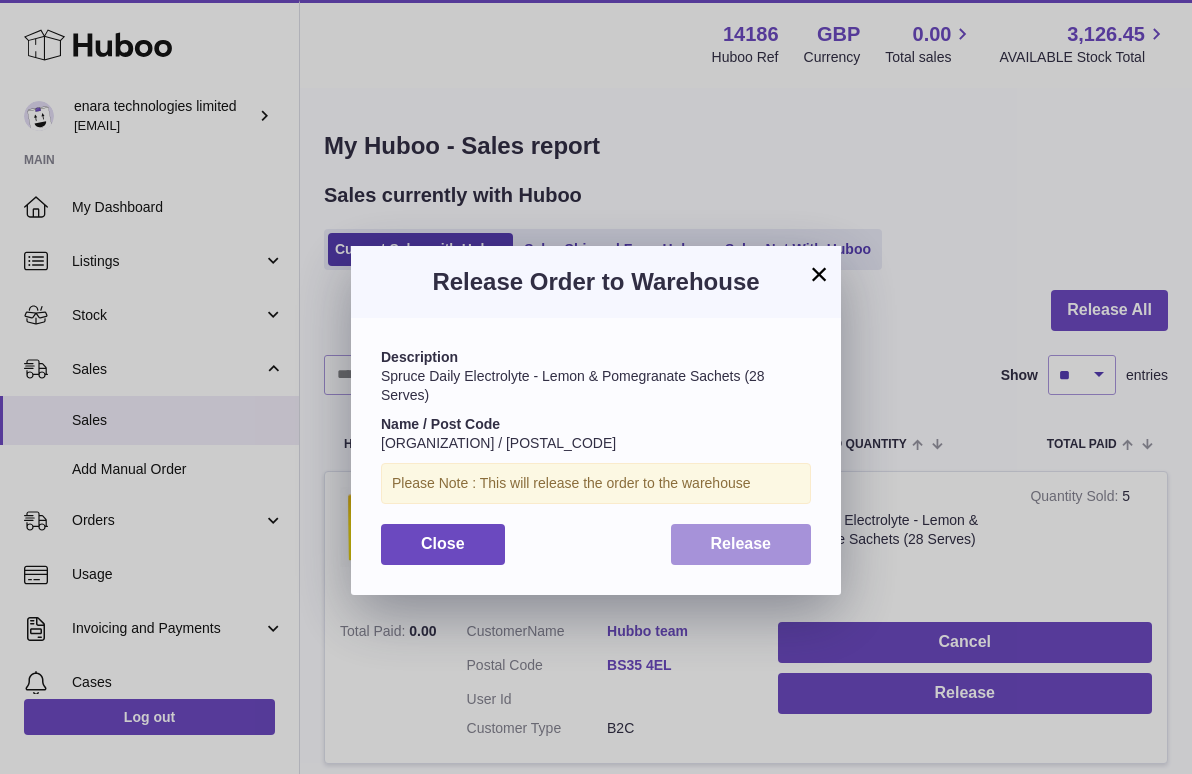 click on "Release" at bounding box center [741, 543] 